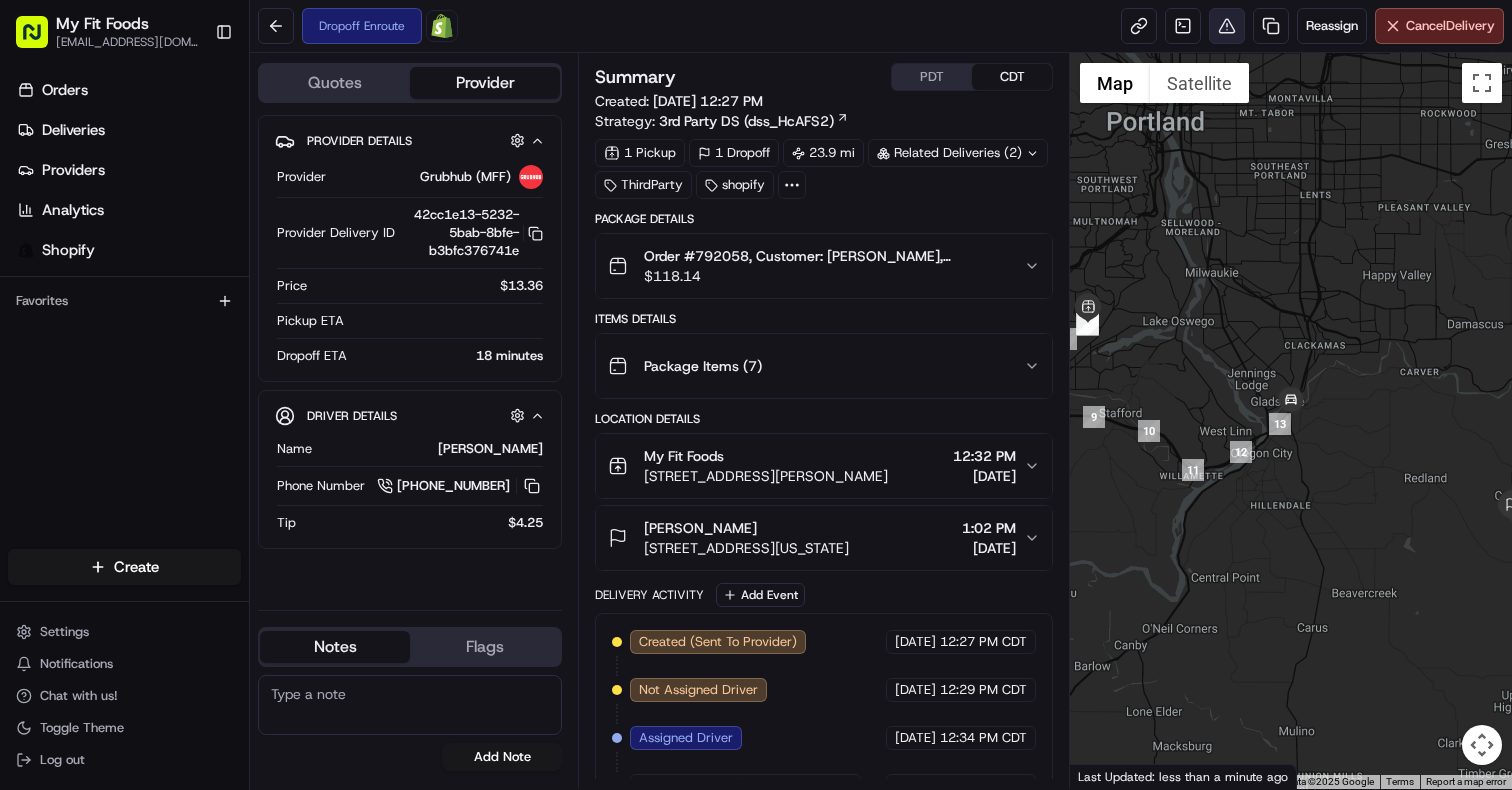 scroll, scrollTop: 0, scrollLeft: 0, axis: both 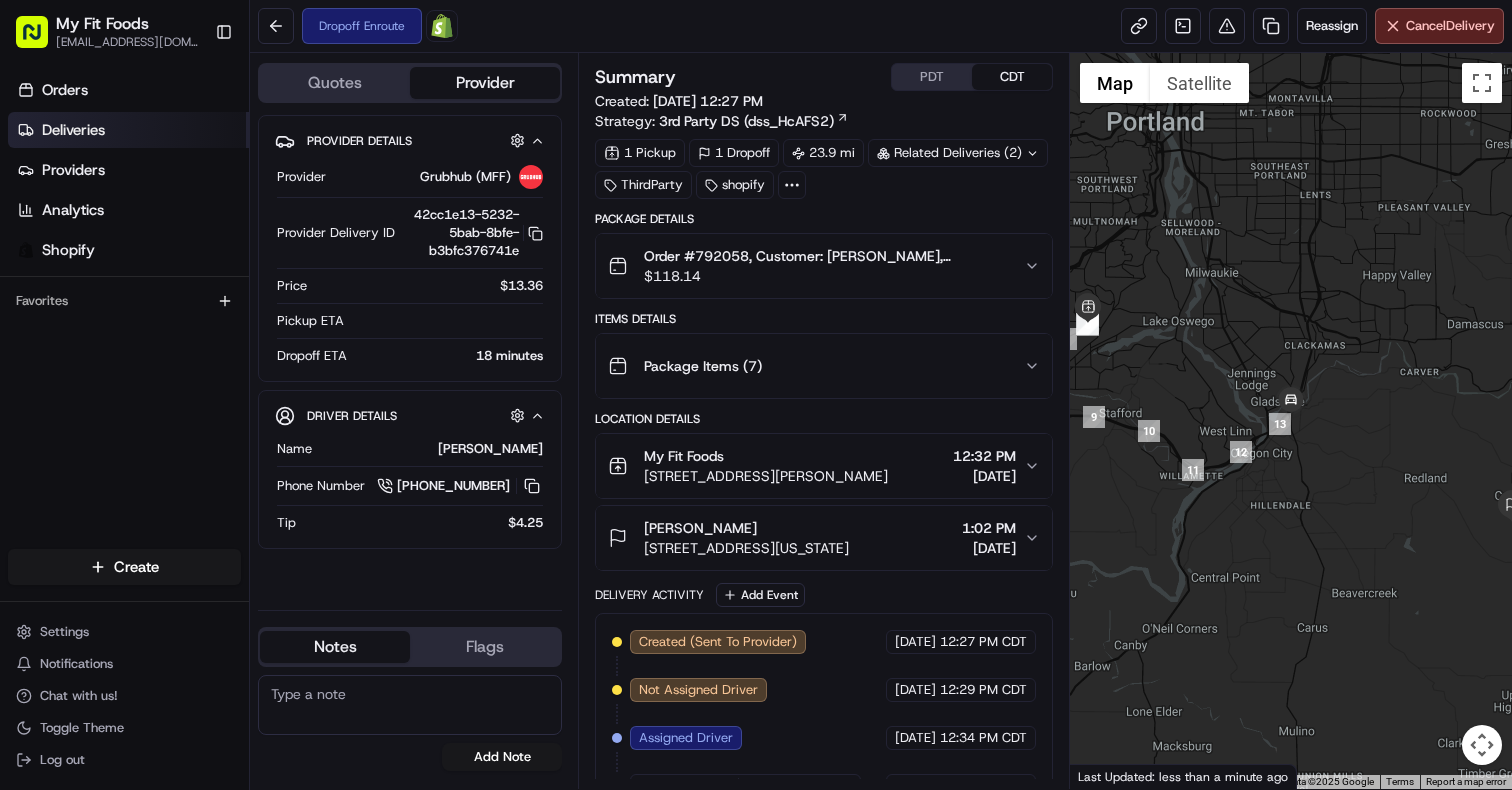 click on "Deliveries" at bounding box center (73, 130) 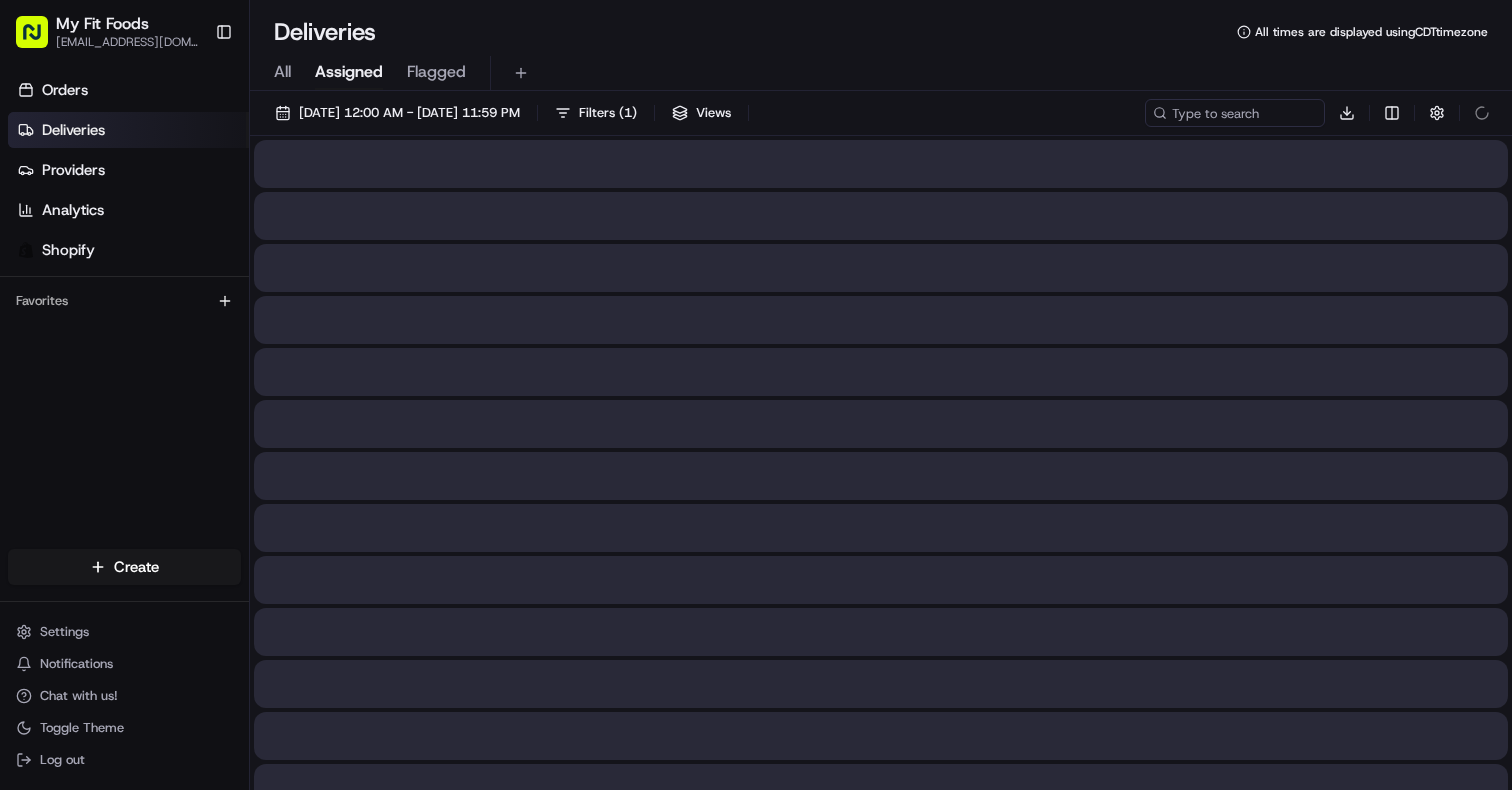 click on "All" at bounding box center (282, 72) 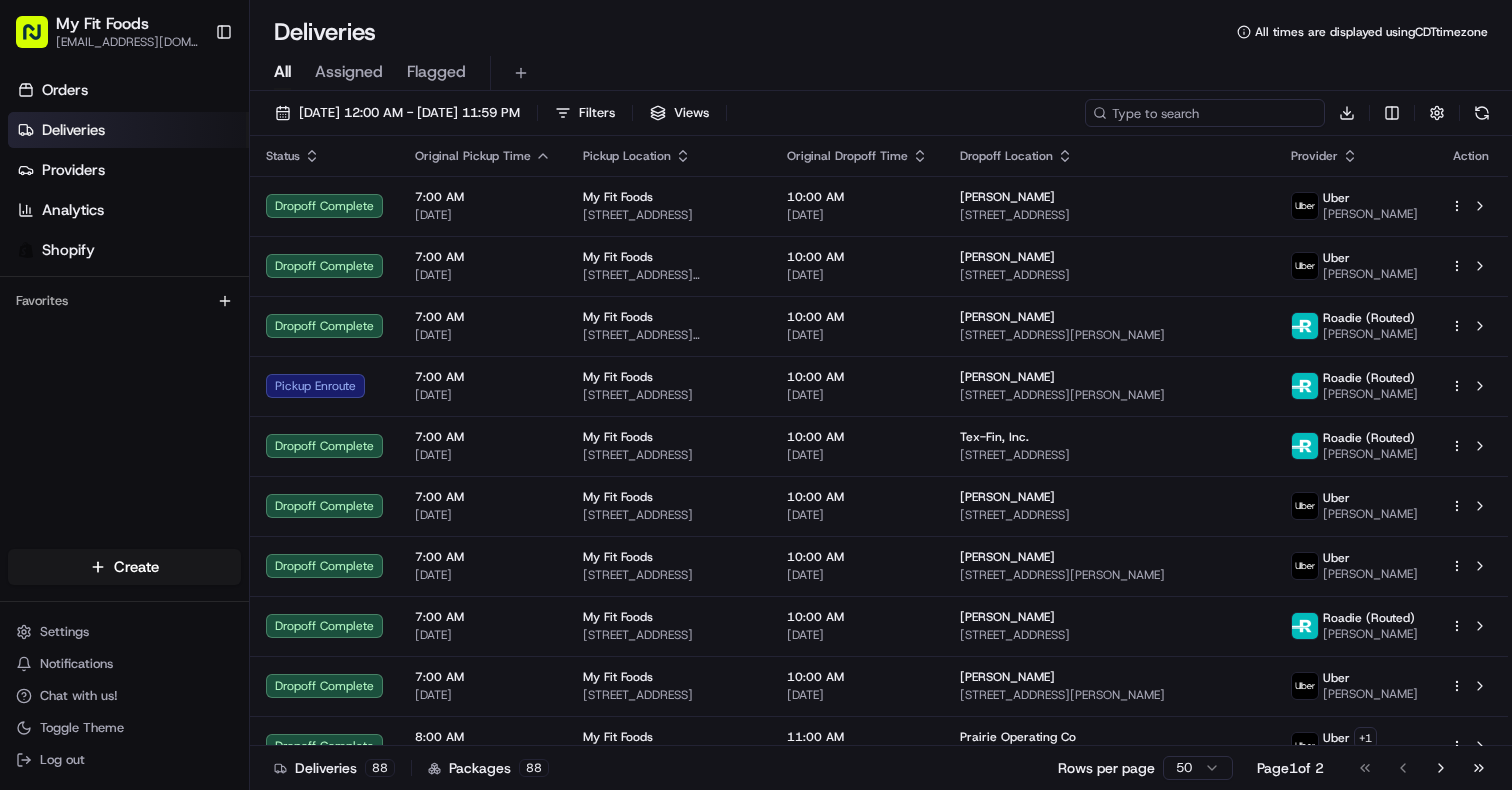 click at bounding box center (1205, 113) 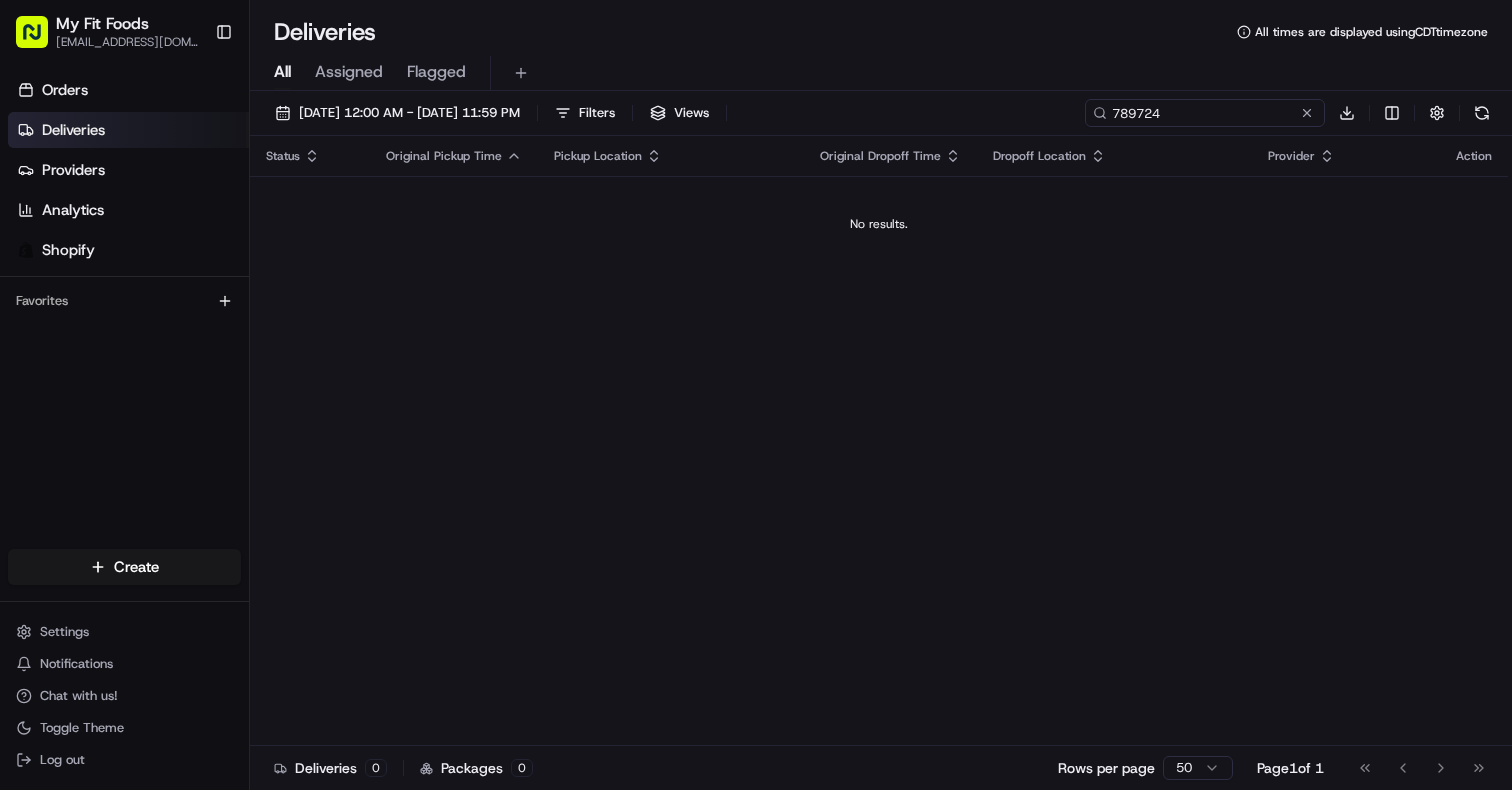 type on "789724" 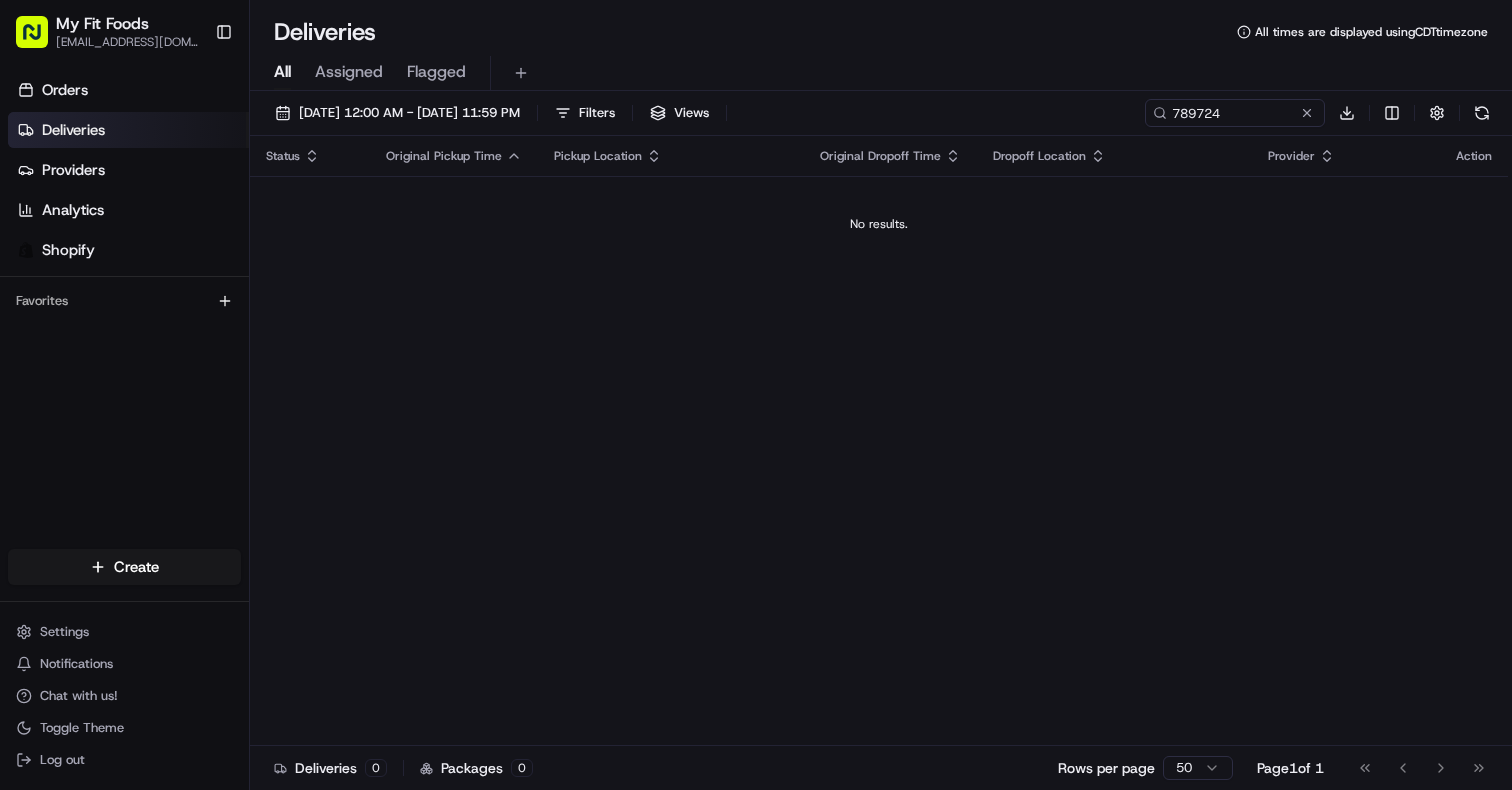 click on "All" at bounding box center [282, 72] 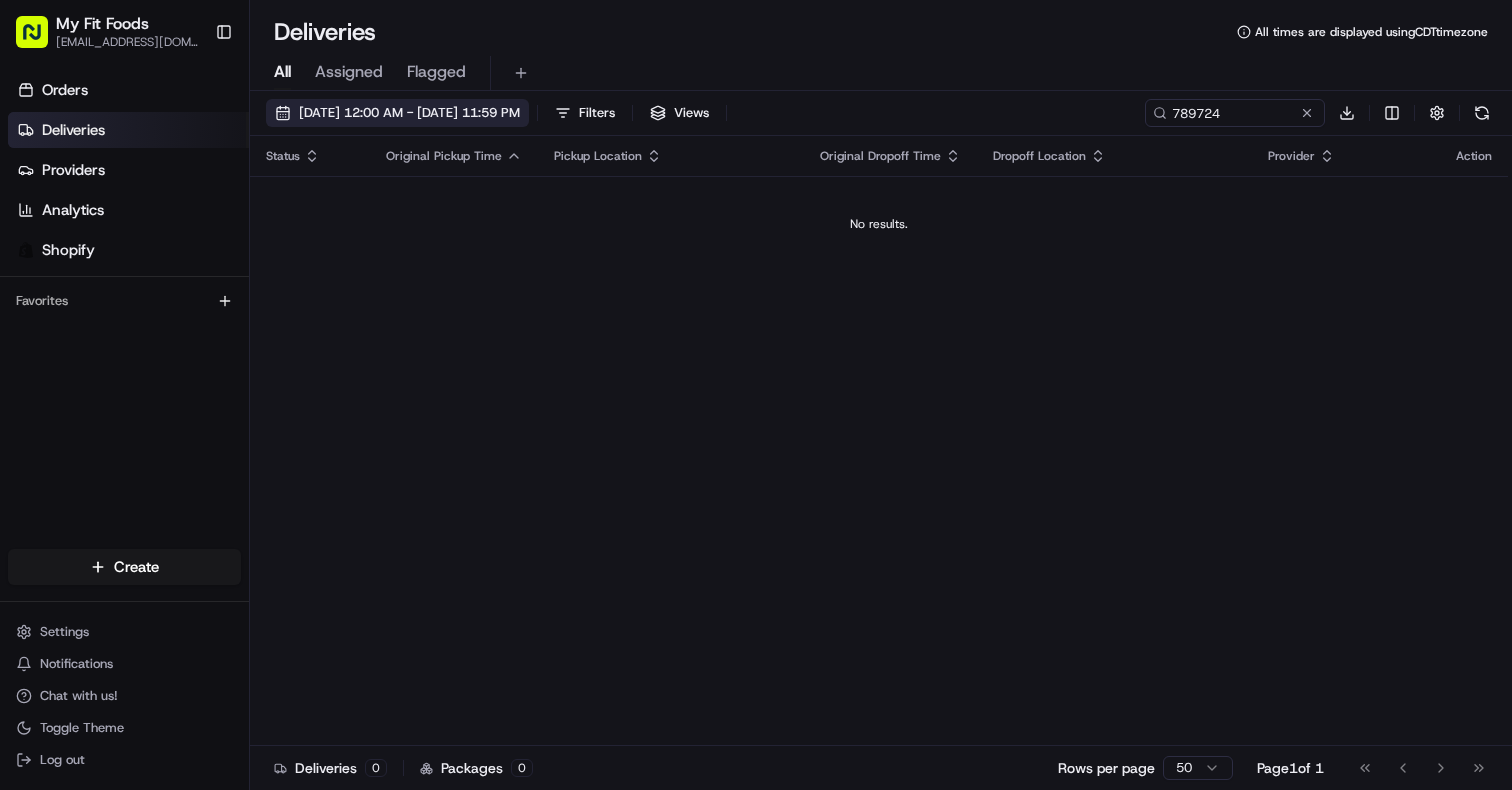 click on "[DATE] 12:00 AM - [DATE] 11:59 PM" at bounding box center (397, 113) 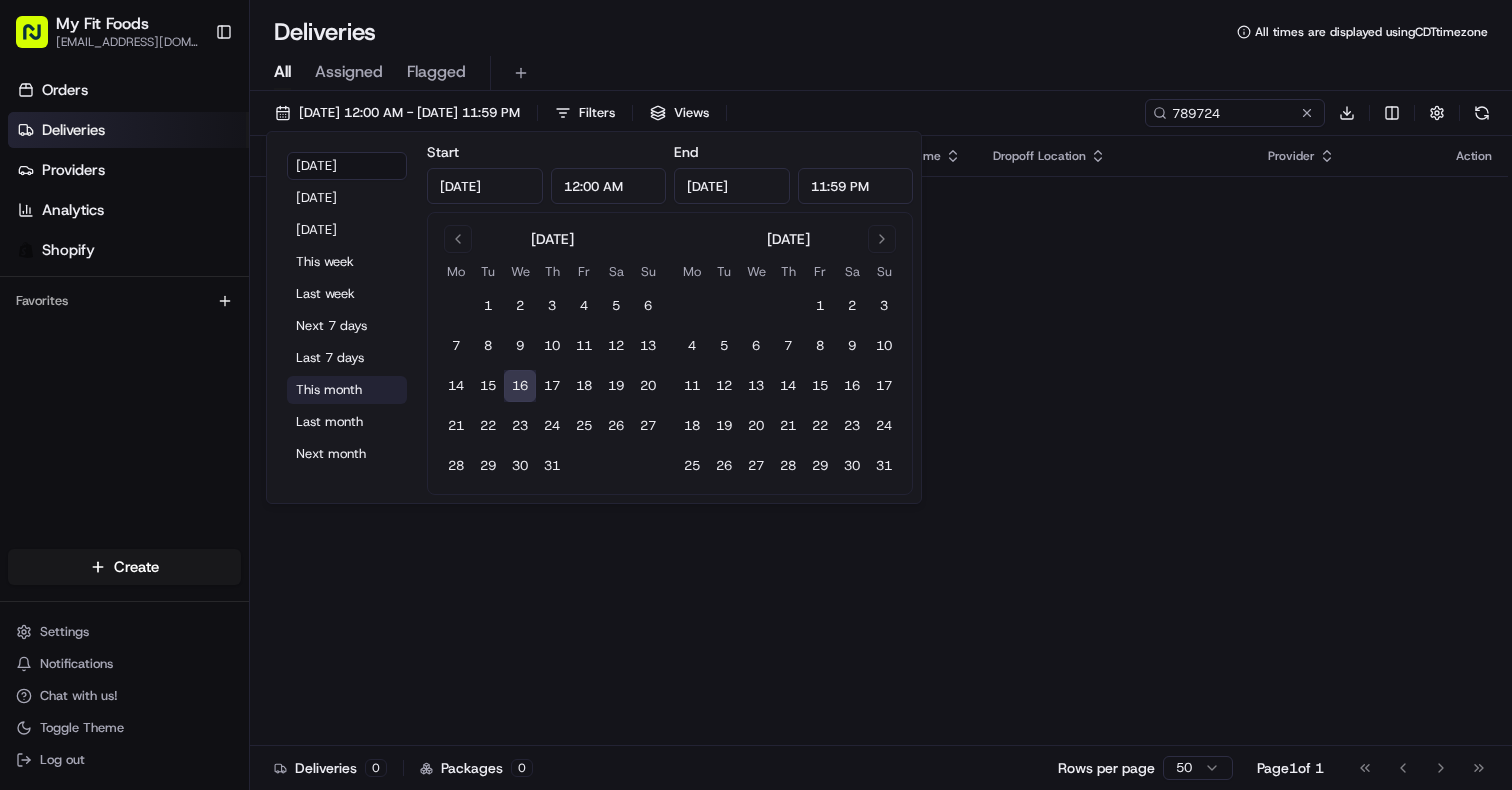 click on "This month" at bounding box center (347, 390) 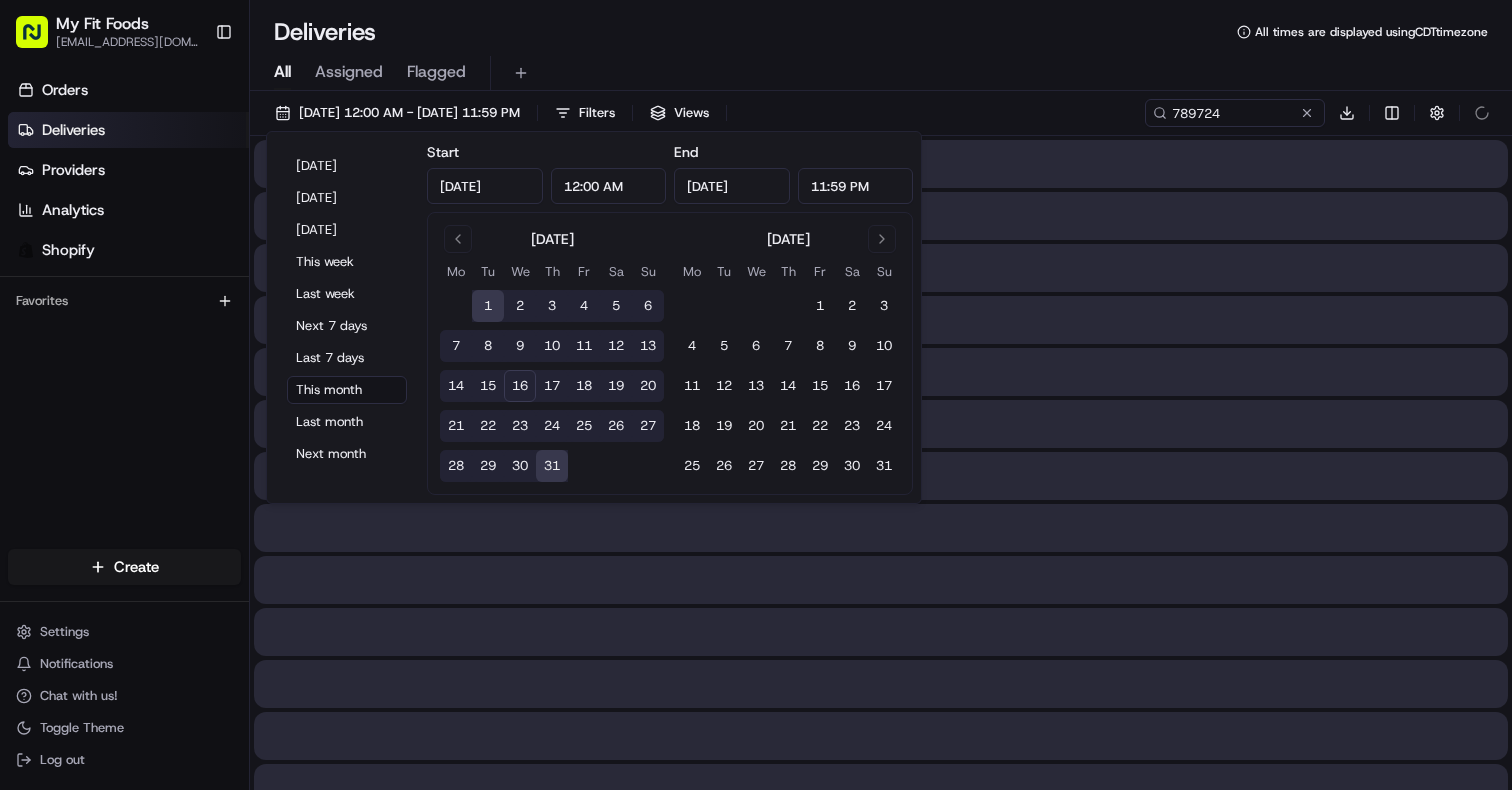 click at bounding box center [881, 632] 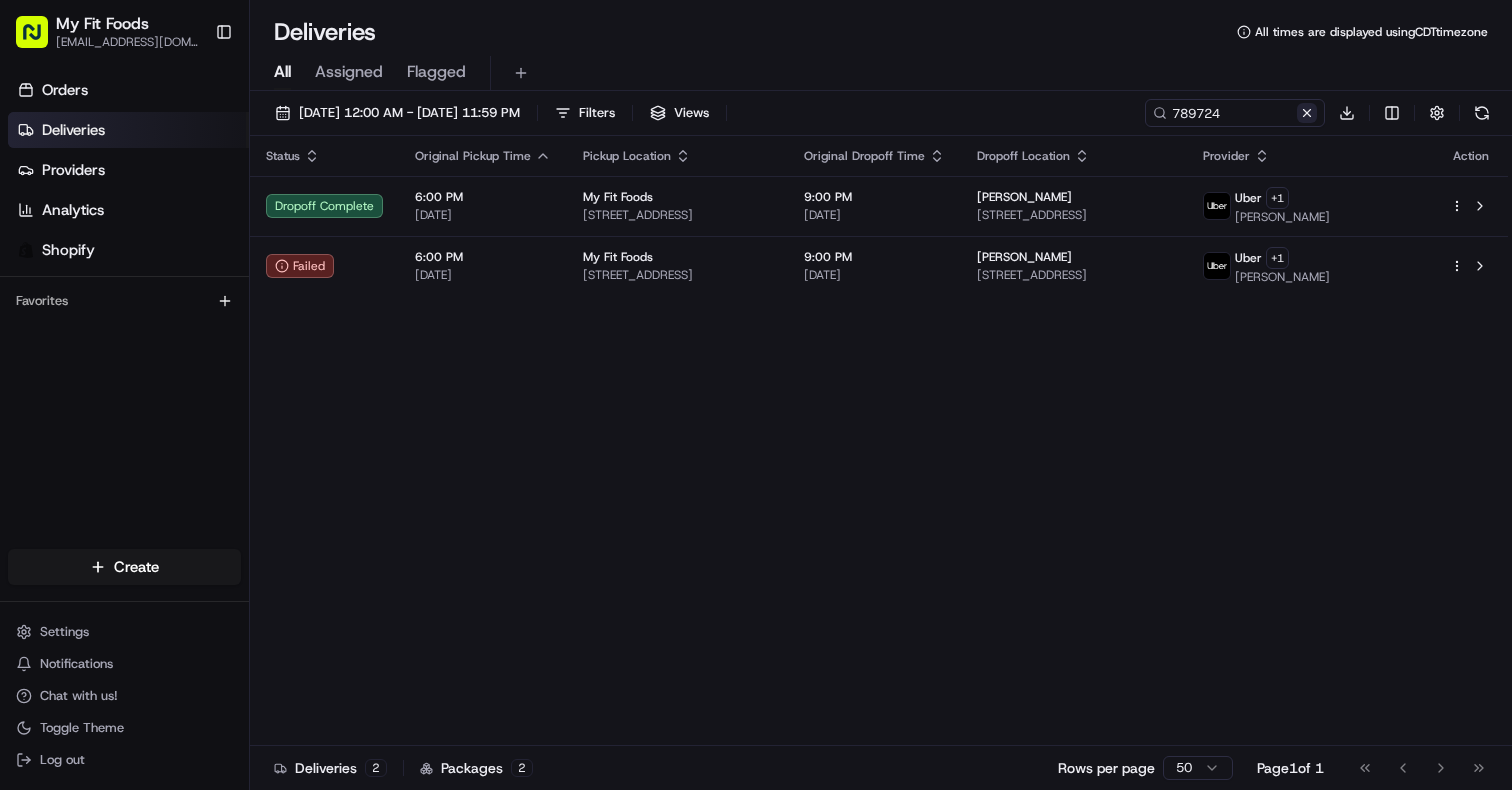 click at bounding box center [1307, 113] 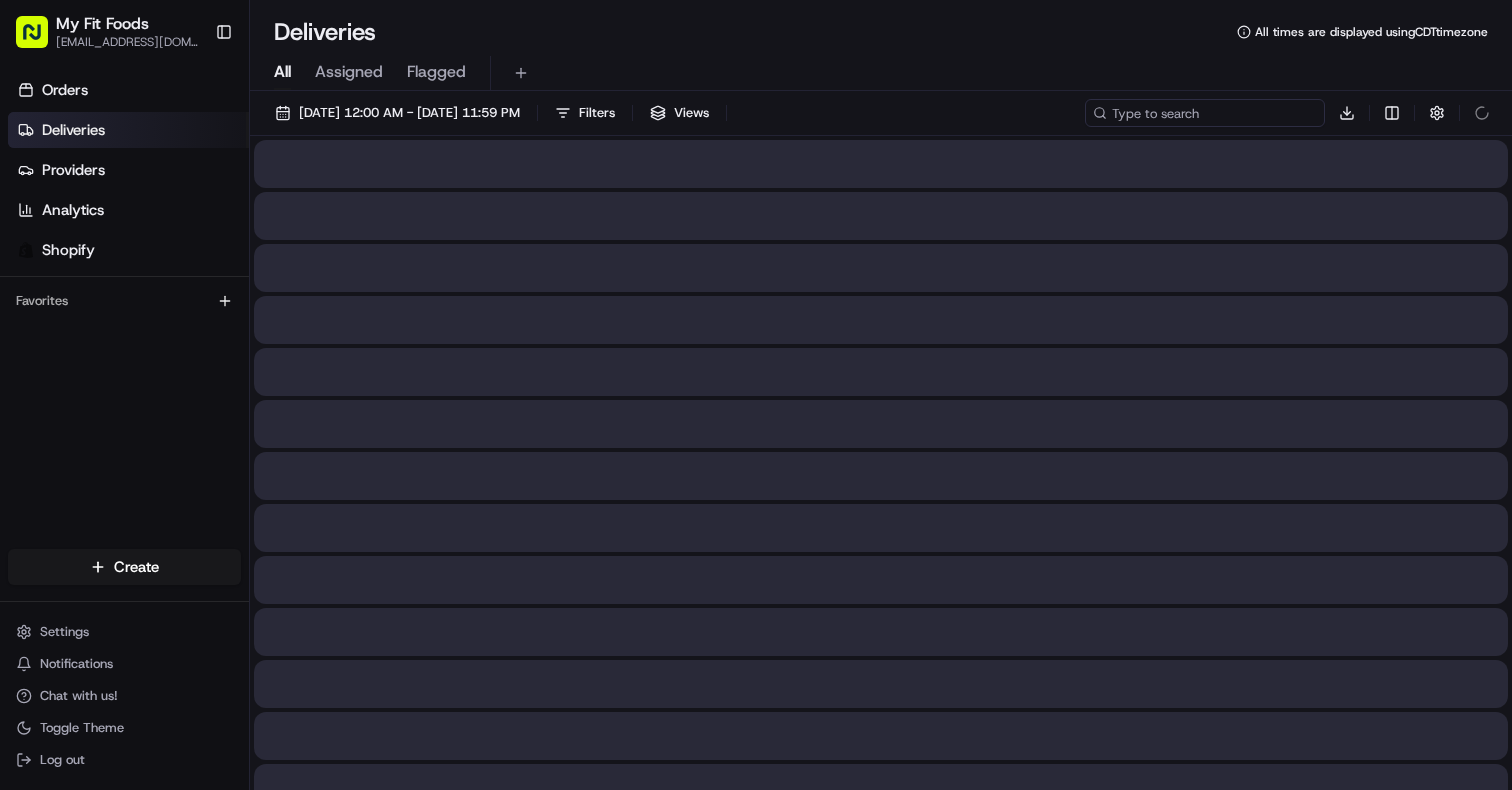 click at bounding box center (1205, 113) 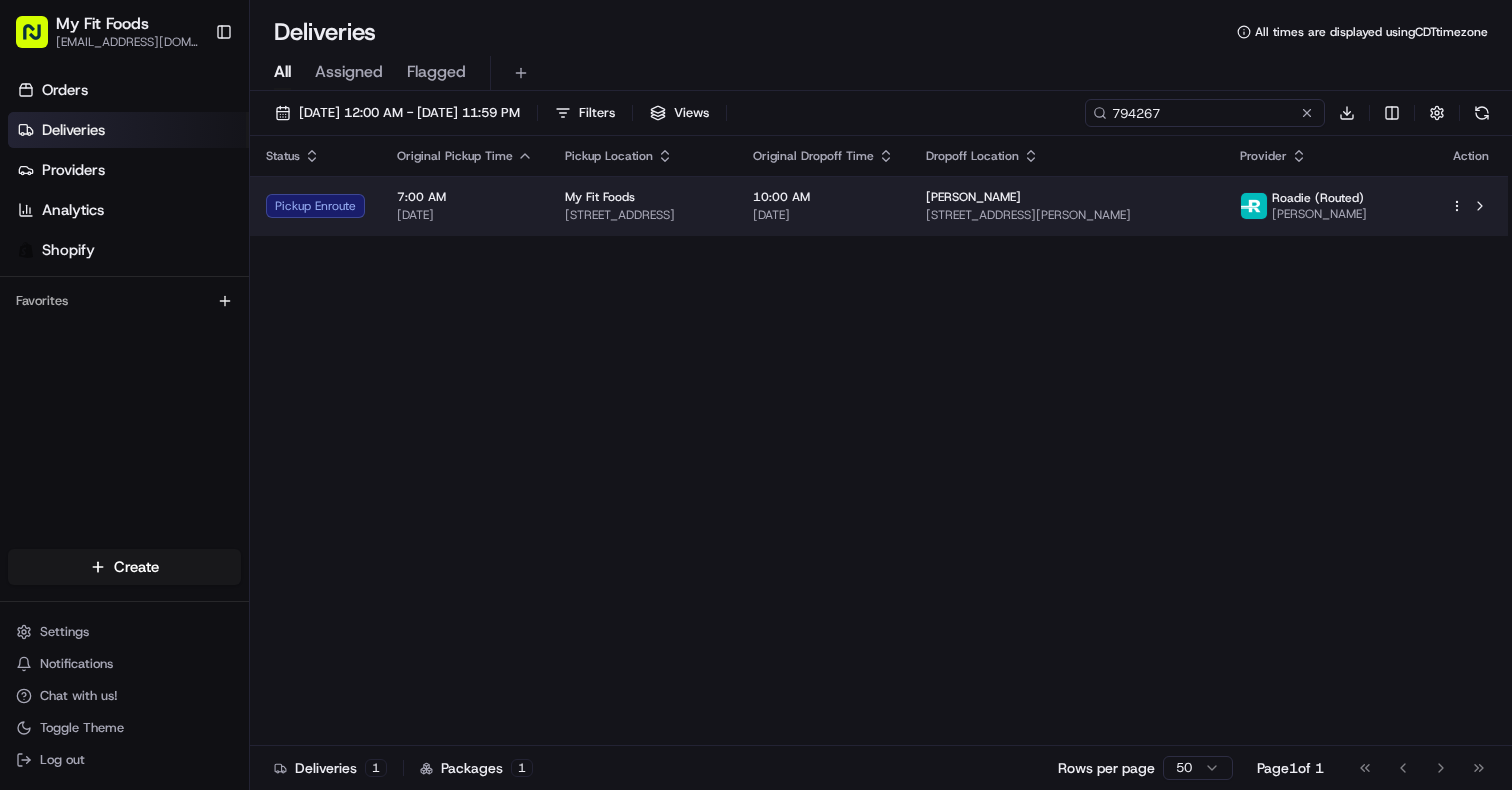 type on "794267" 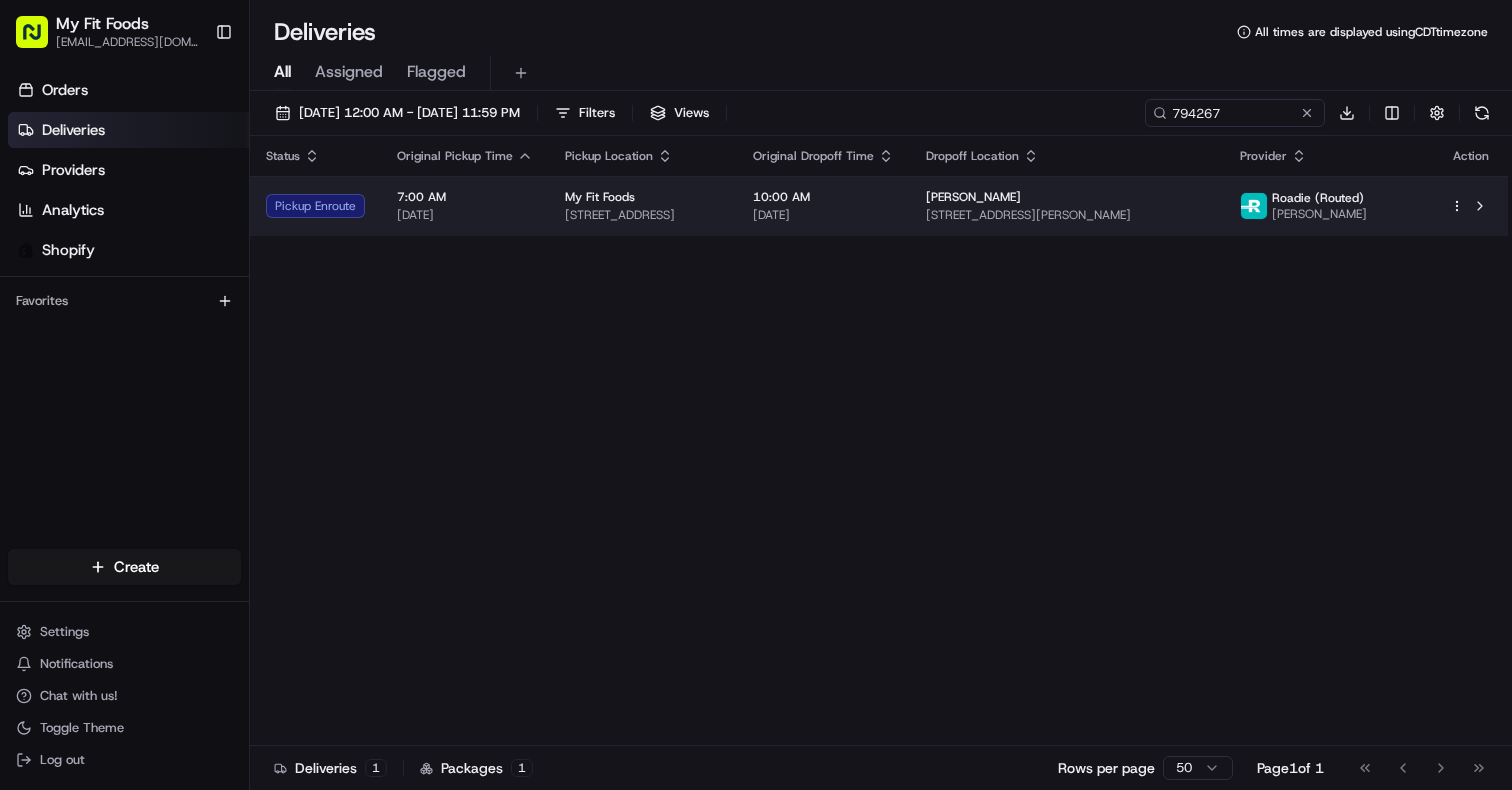 click on "My Fit Foods [EMAIL_ADDRESS][DOMAIN_NAME] Toggle Sidebar Orders Deliveries Providers Analytics Shopify Favorites Main Menu Members & Organization Organization Users Roles Preferences Customization Tracking Orchestration Automations Dispatch Strategy Optimization Strategy Locations Pickup Locations Dropoff Locations Shifts Billing Billing Refund Requests Integrations Notification Triggers Webhooks API Keys Request Logs Create Settings Notifications Chat with us! Toggle Theme Log out Deliveries All times are displayed using  CDT  timezone All Assigned Flagged [DATE] 12:00 AM - [DATE] 11:59 PM Filters Views 794267 Download Status Original Pickup Time Pickup Location Original Dropoff Time Dropoff Location Provider Action Pickup Enroute 7:00 AM [DATE] My Fit Foods [STREET_ADDRESS] 10:00 AM [DATE] [PERSON_NAME] [STREET_ADDRESS][GEOGRAPHIC_DATA][PERSON_NAME] (Routed) [PERSON_NAME] Deliveries 1 Packages 1 Rows per page 50 Page  1  of   1 Go to first page Go to next page" at bounding box center (756, 395) 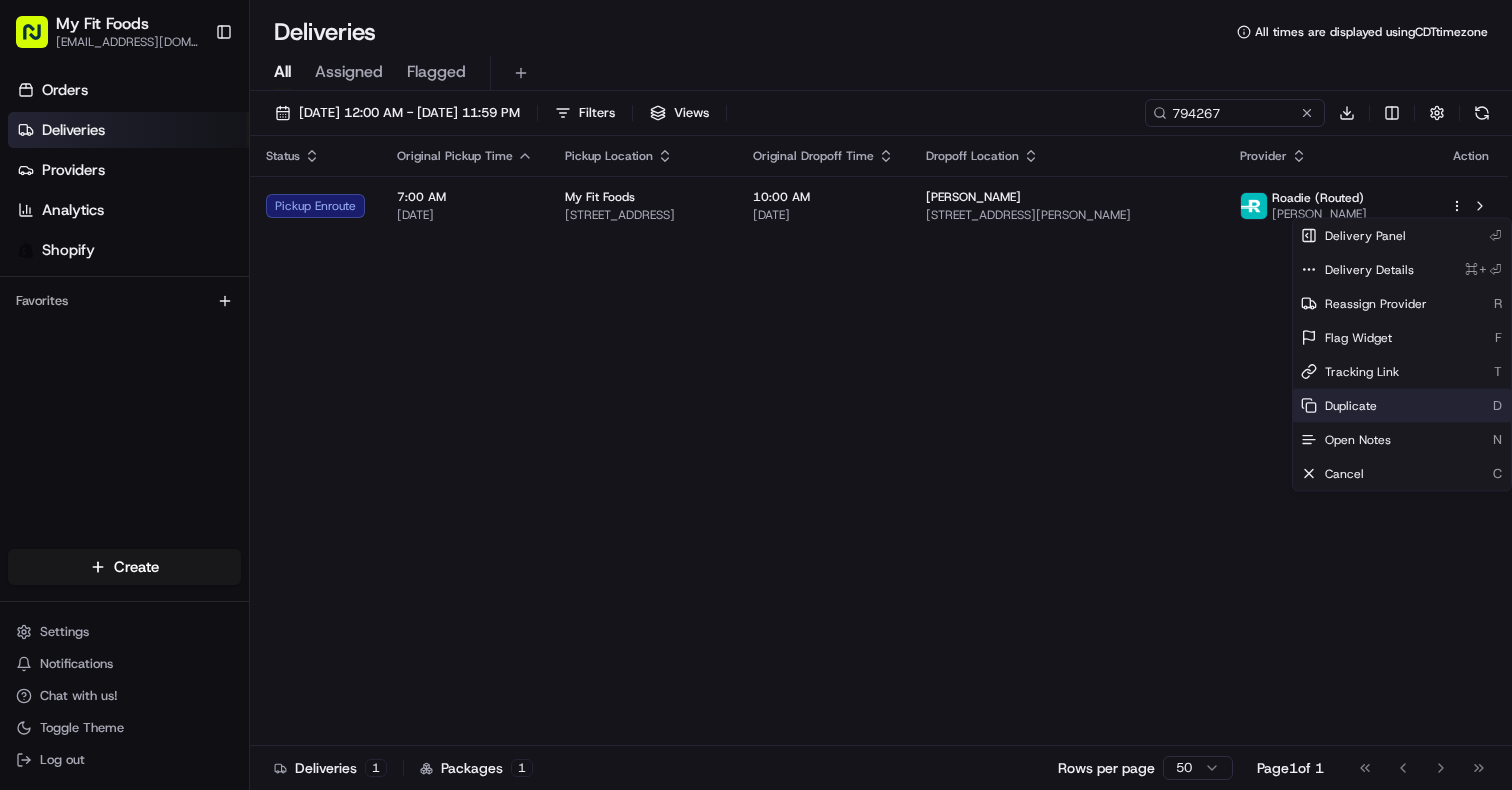 click on "Duplicate" at bounding box center (1351, 406) 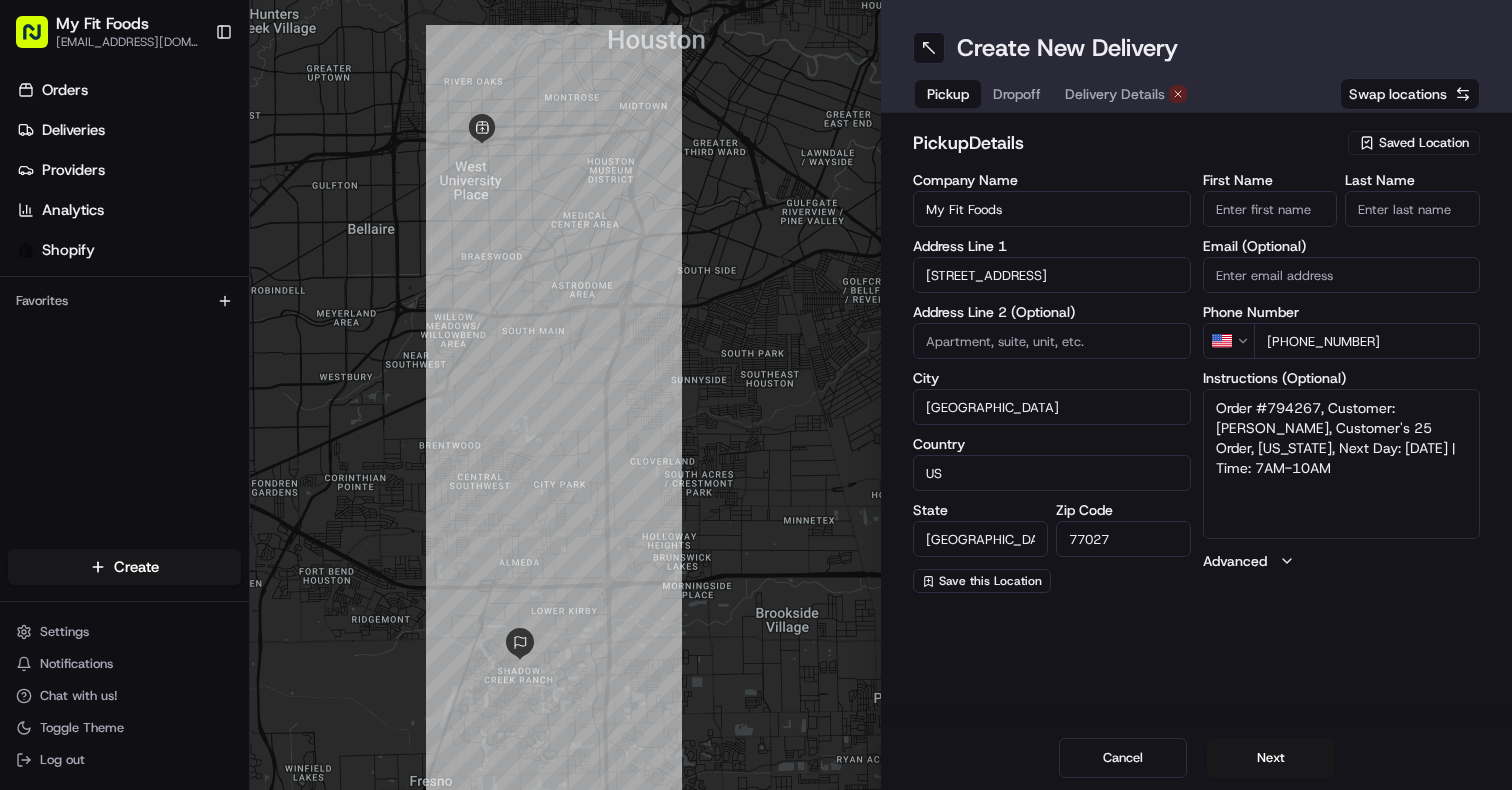 scroll, scrollTop: 0, scrollLeft: 0, axis: both 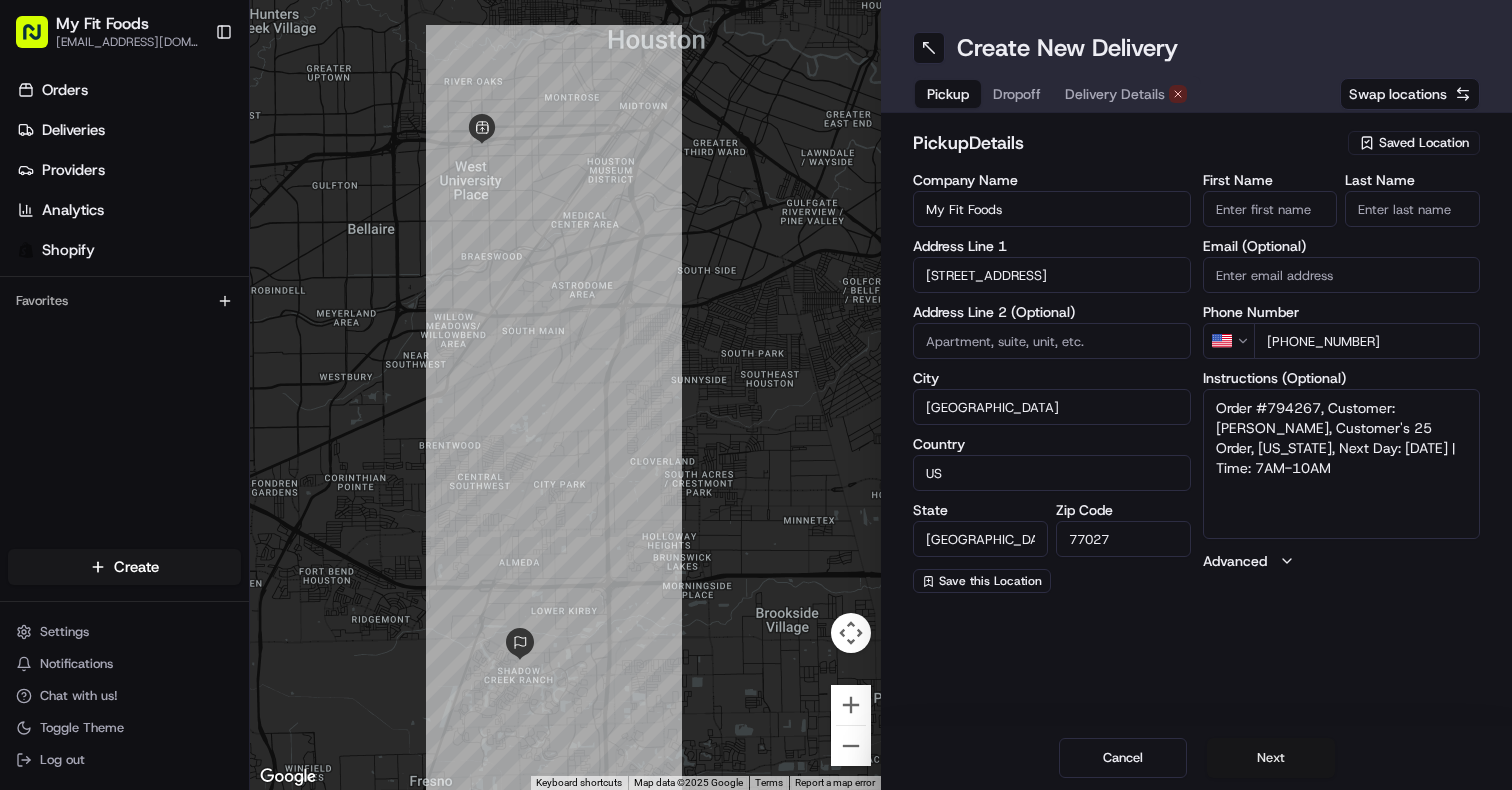 click on "Next" at bounding box center [1271, 758] 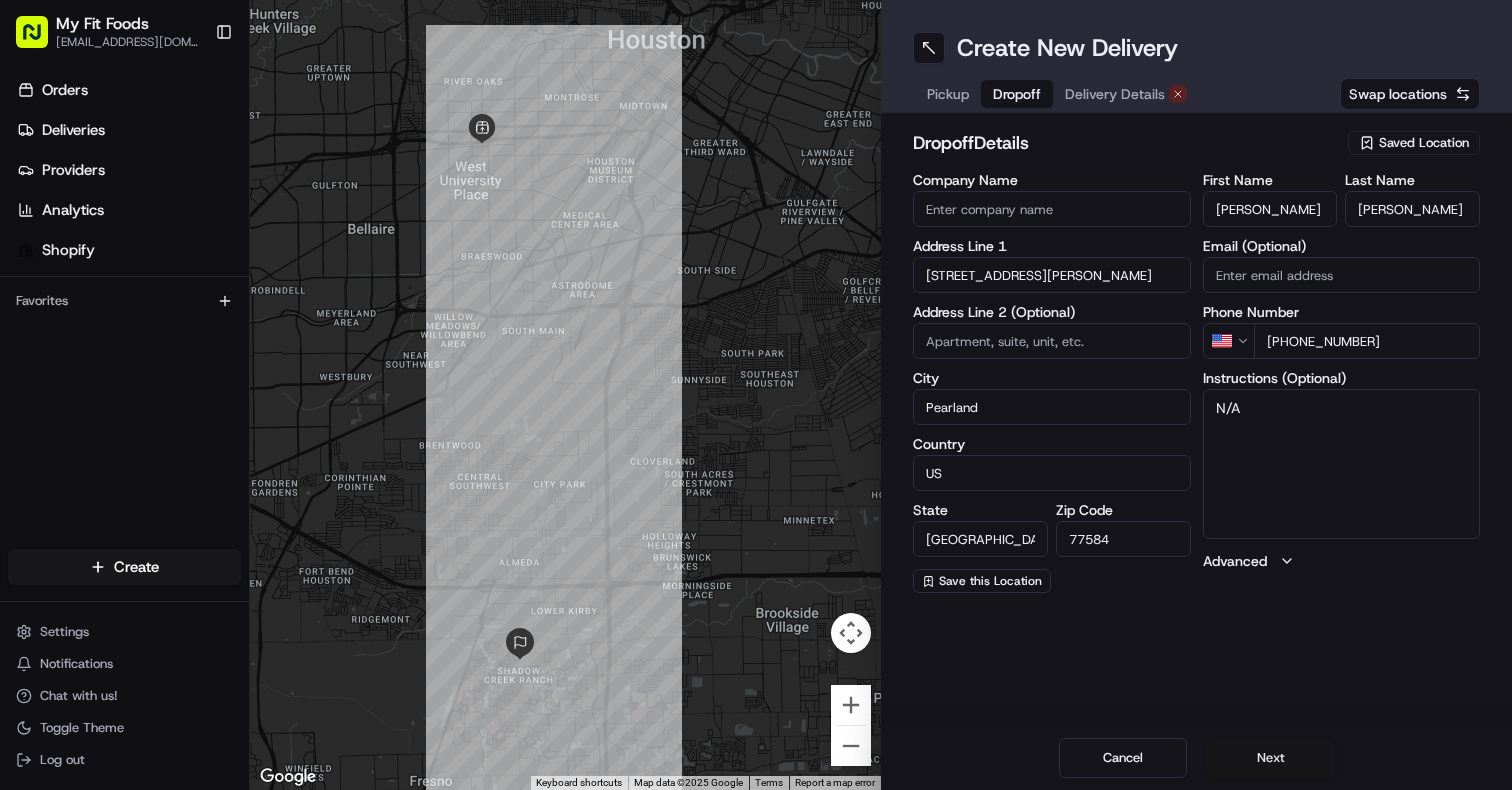 click on "Next" at bounding box center (1271, 758) 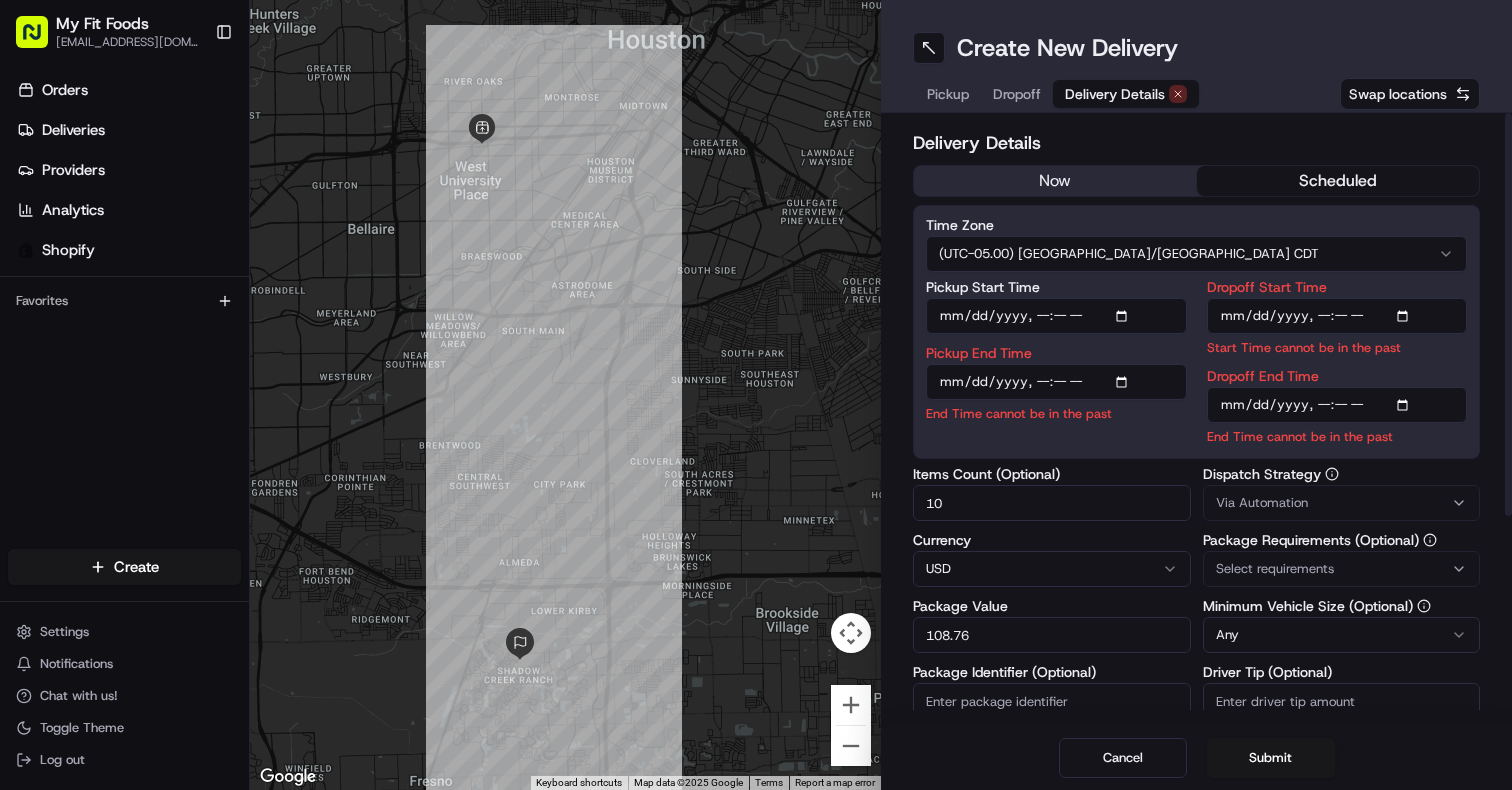 click on "now" at bounding box center [1055, 181] 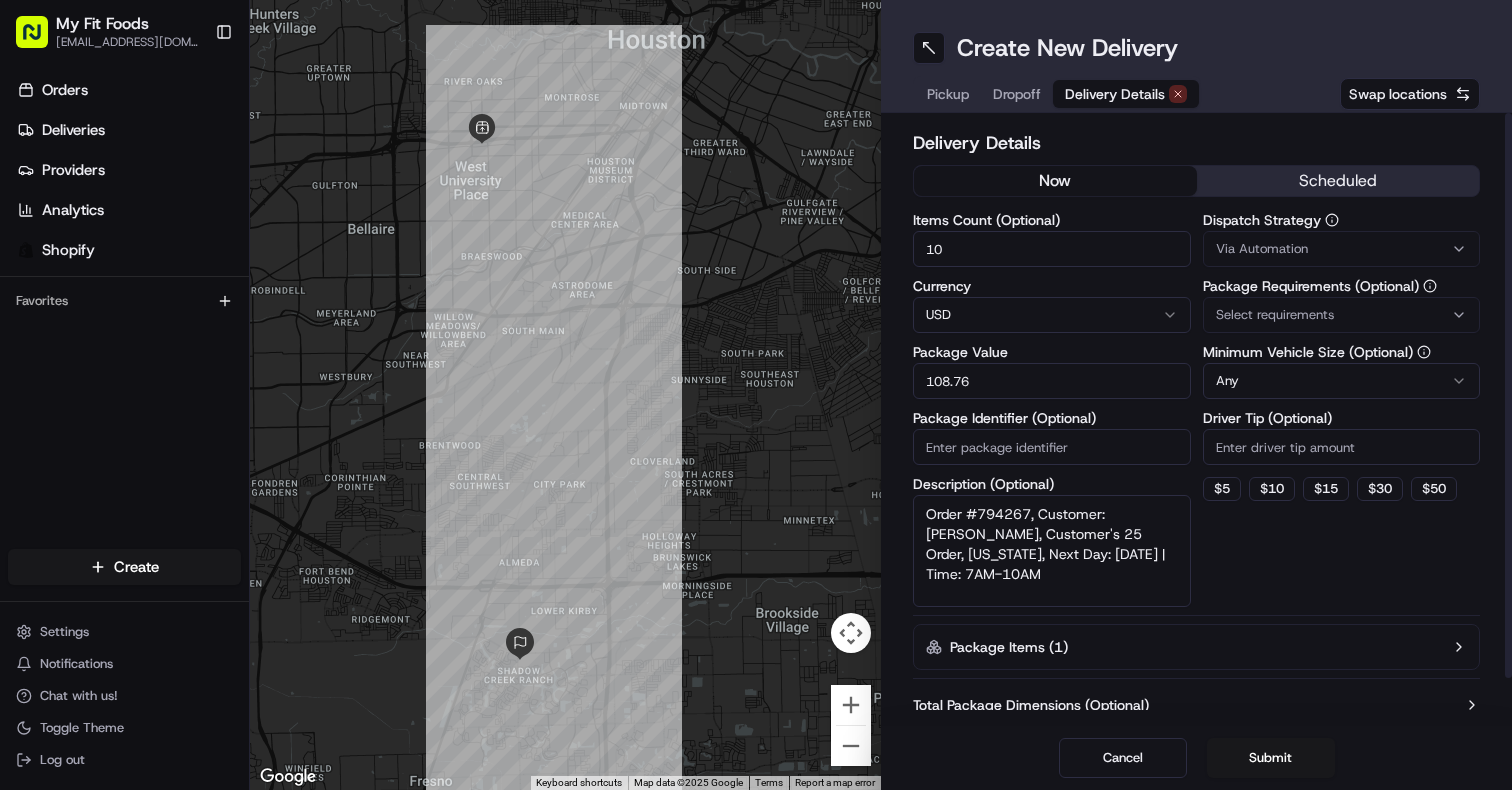 click on "Via Automation" at bounding box center [1262, 249] 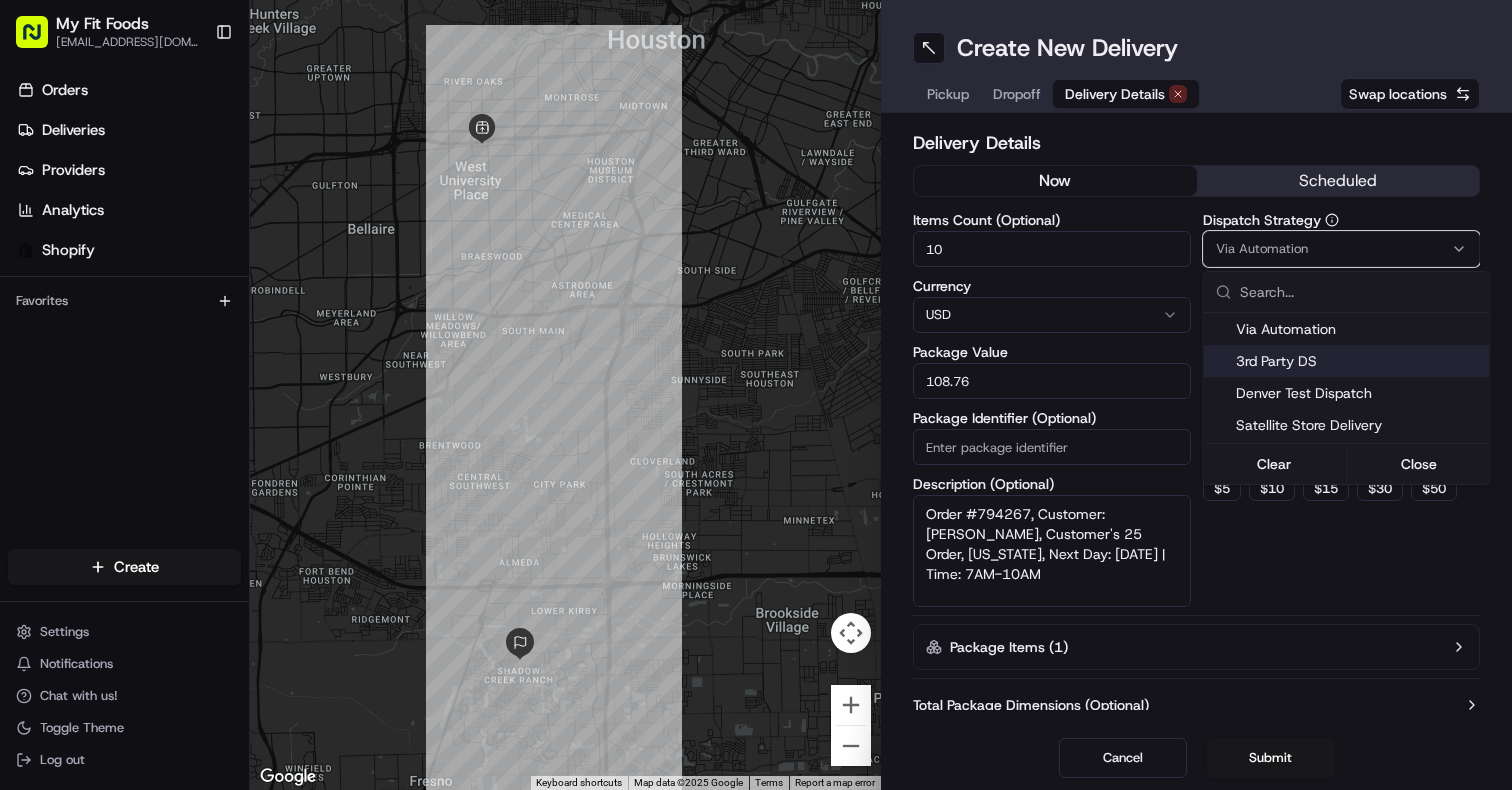 click on "3rd Party DS" at bounding box center (1359, 361) 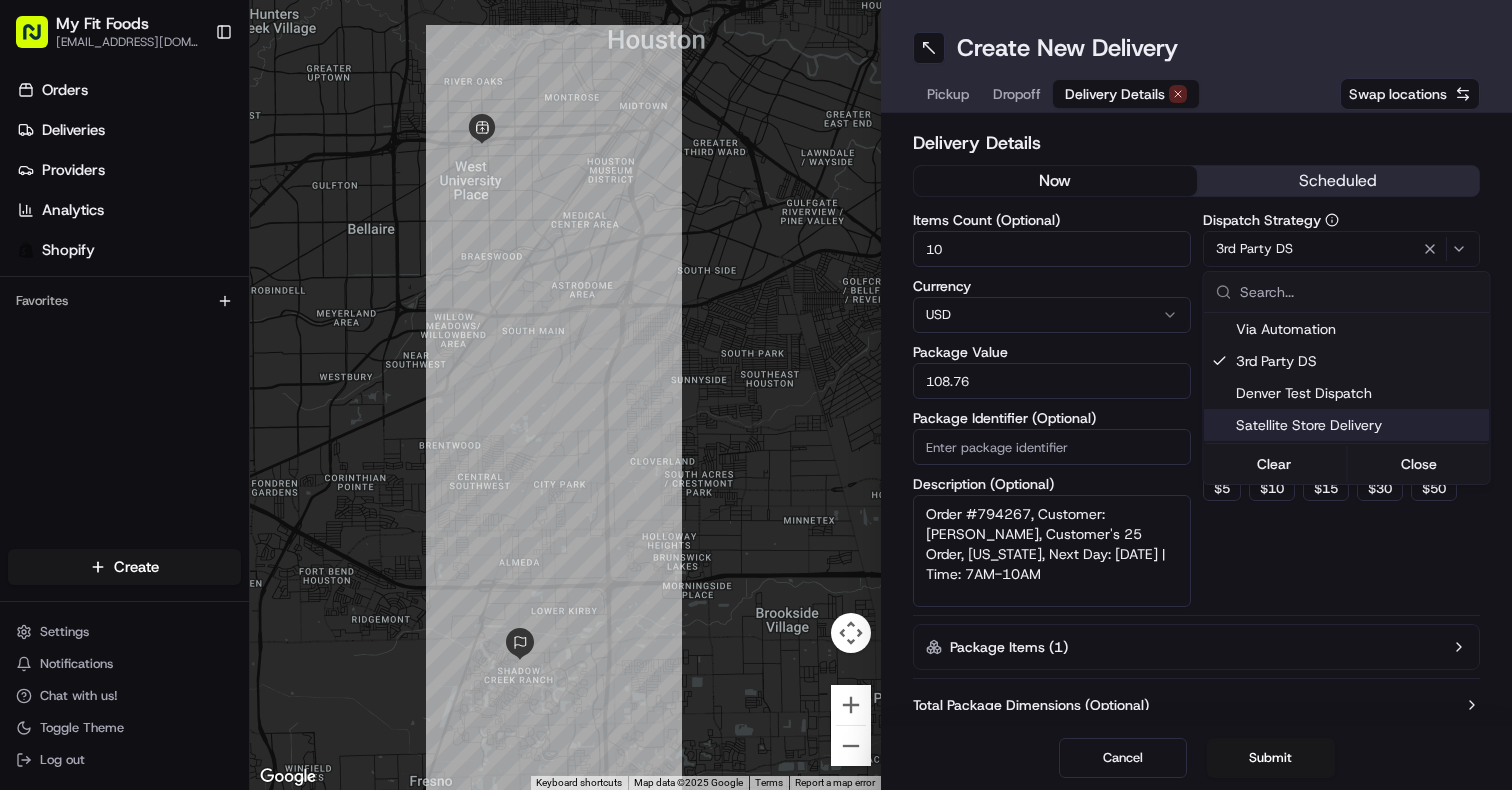 click on "My Fit Foods support@myfitfoods.com Toggle Sidebar Orders Deliveries Providers Analytics Shopify Favorites Main Menu Members & Organization Organization Users Roles Preferences Customization Tracking Orchestration Automations Dispatch Strategy Optimization Strategy Locations Pickup Locations Dropoff Locations Shifts Billing Billing Refund Requests Integrations Notification Triggers Webhooks API Keys Request Logs Create Settings Notifications Chat with us! Toggle Theme Log out ← Move left → Move right ↑ Move up ↓ Move down + Zoom in - Zoom out Home Jump left by 75% End Jump right by 75% Page Up Jump up by 75% Page Down Jump down by 75% Keyboard shortcuts Map Data Map data ©2025 Google Map data ©2025 Google 2 km  Click to toggle between metric and imperial units Terms Report a map error Create New Delivery Pickup Dropoff Delivery Details Swap locations Delivery Details now scheduled Items Count (Optional) 10 Currency USD Package Value 108.76 Package Identifier (Optional) 3rd Party DS" at bounding box center [756, 395] 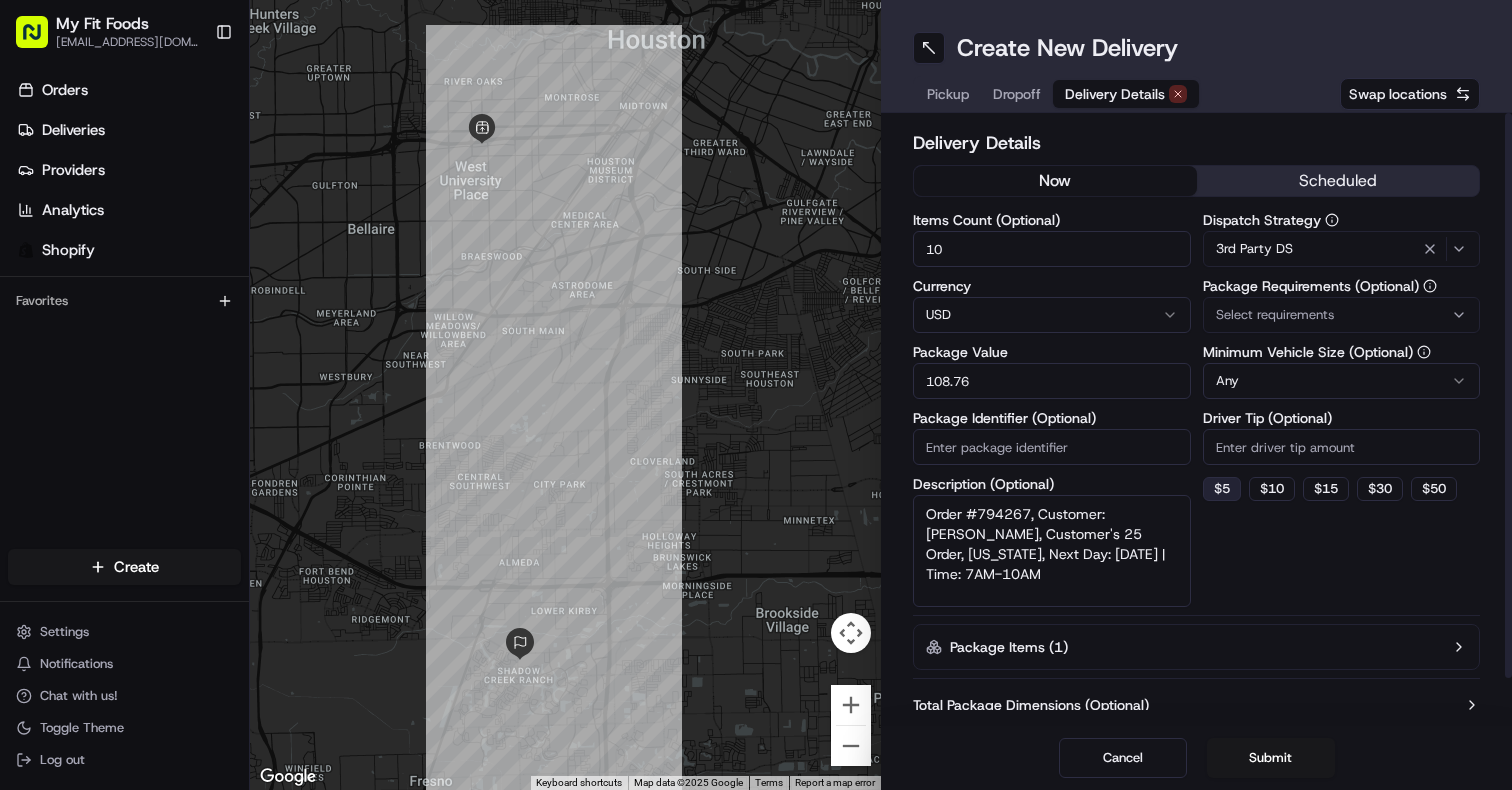 click on "$ 5" at bounding box center [1222, 489] 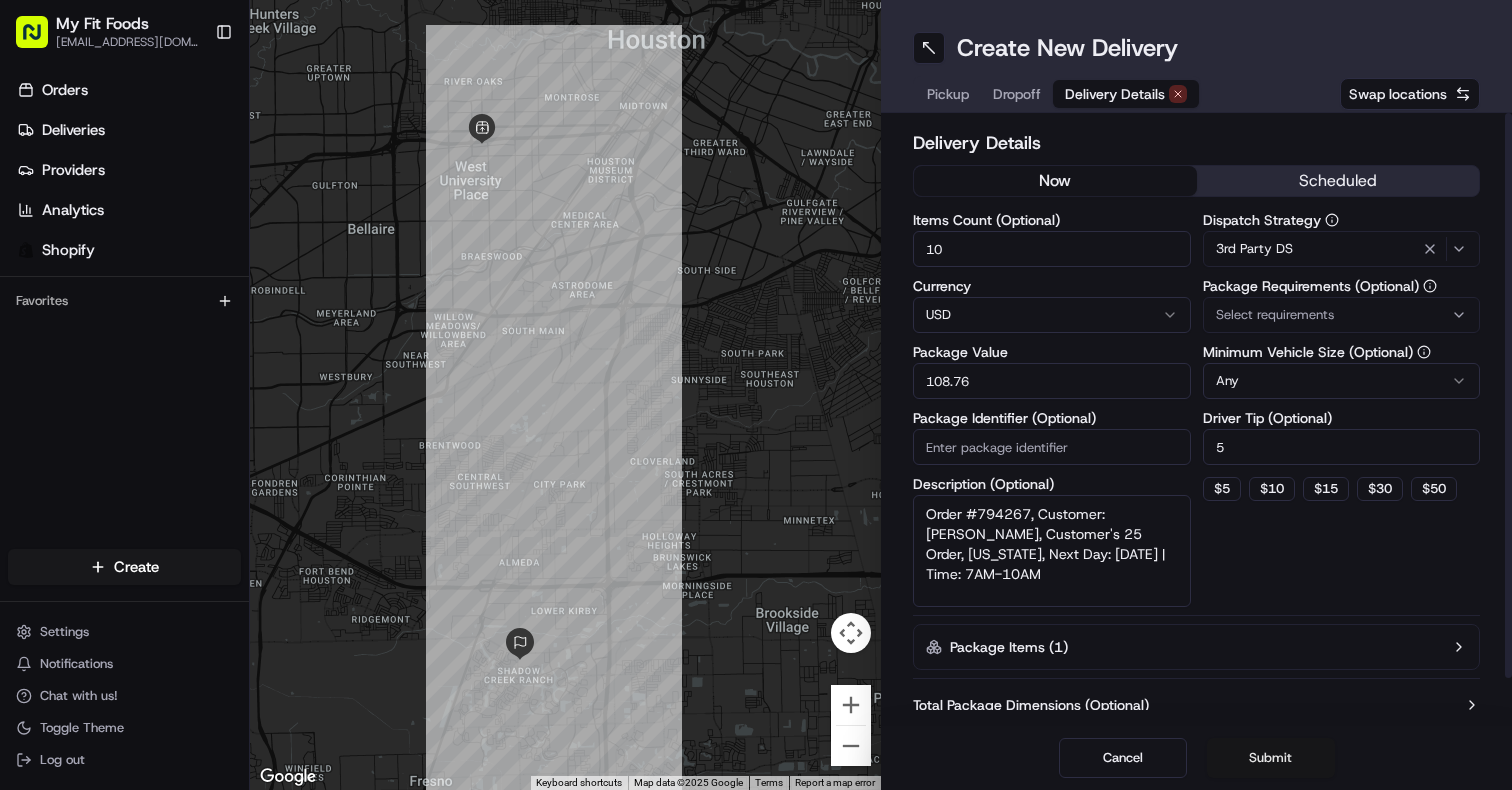 click on "Submit" at bounding box center [1271, 758] 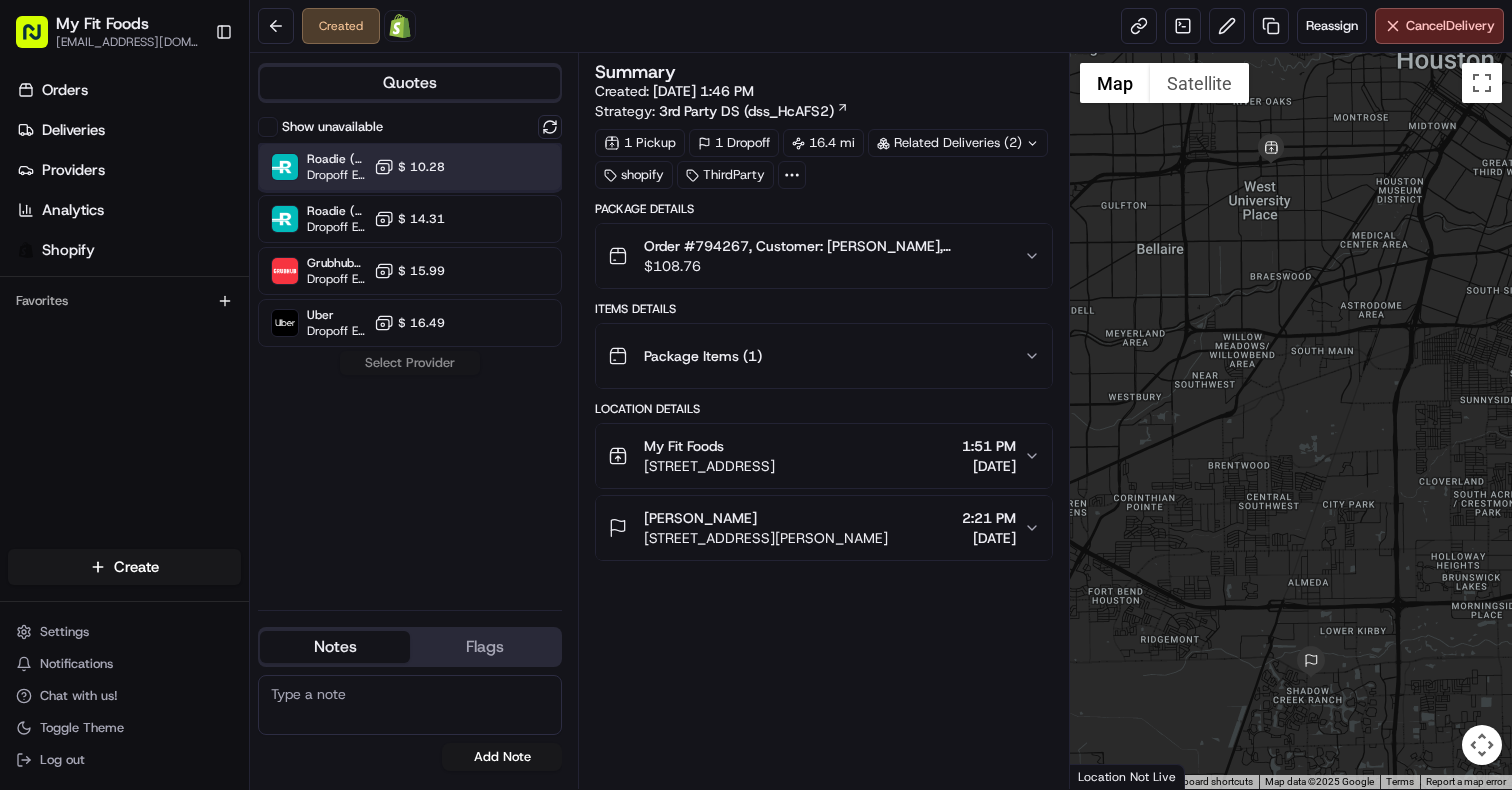 click on "Roadie (Routed) Dropoff ETA   - $   10.28" at bounding box center [410, 167] 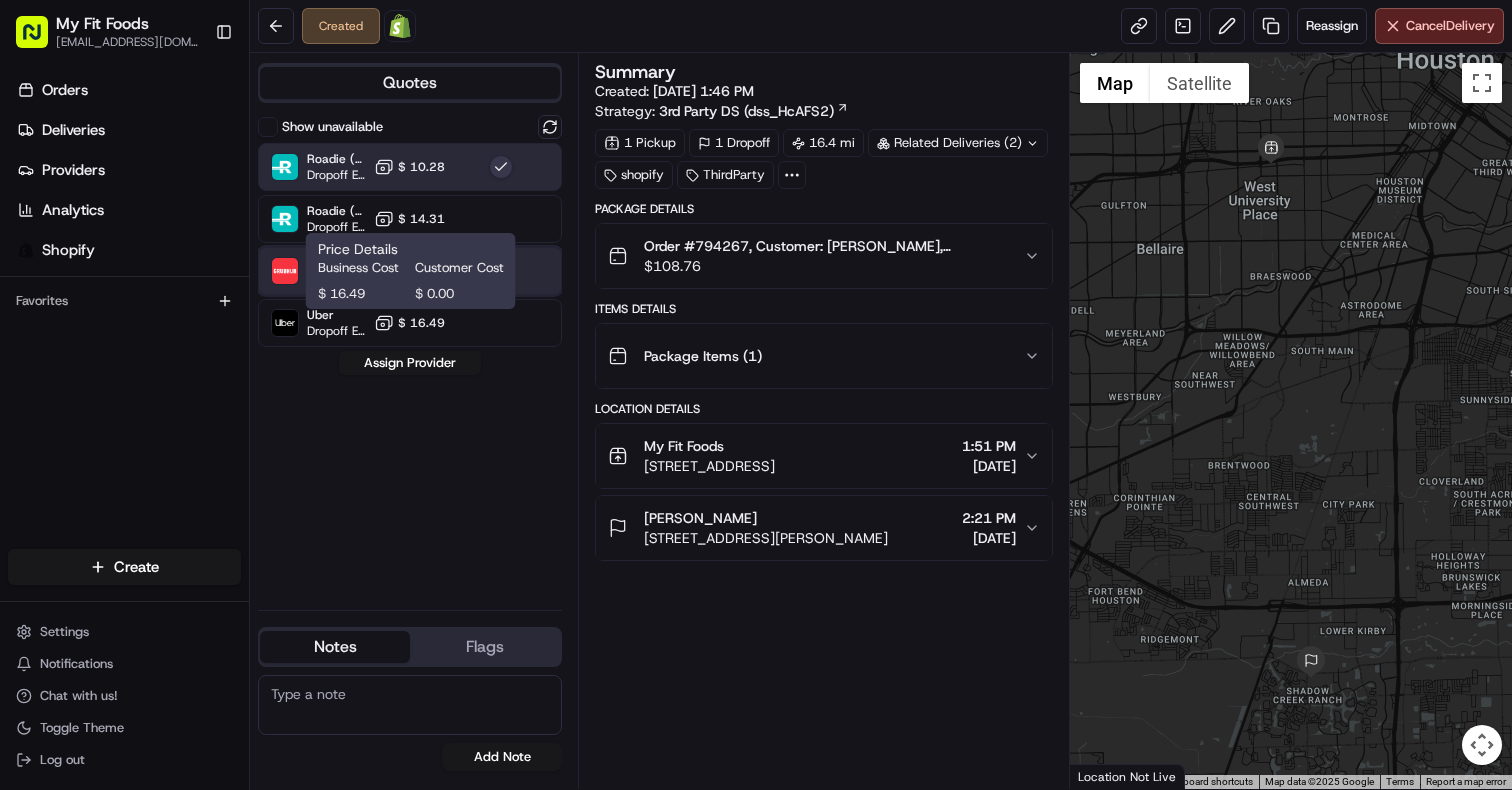 click on "Grubhub (MFF) Dropoff ETA   44 minutes $   15.99" at bounding box center (410, 271) 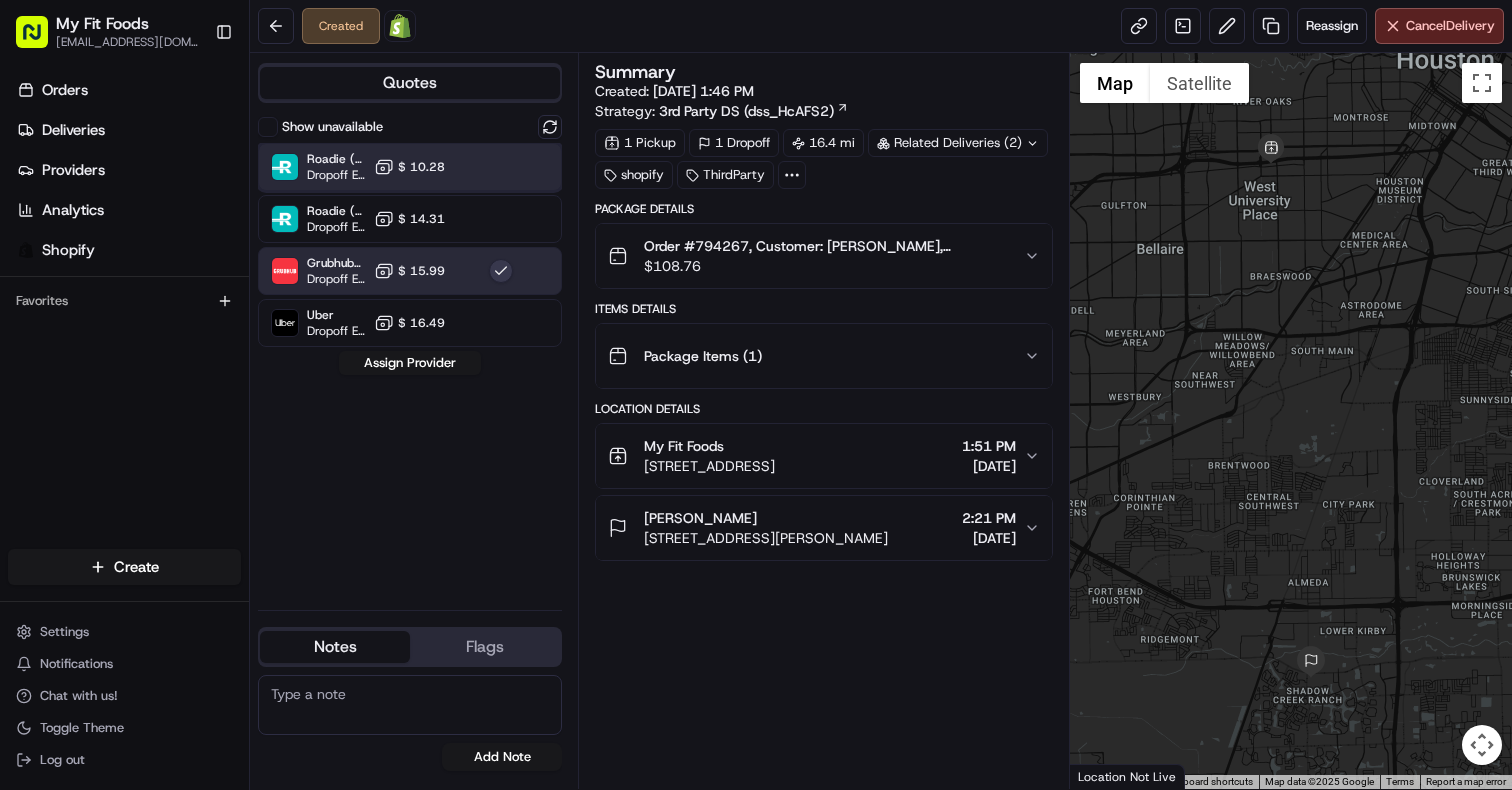 click on "Roadie (Routed) Dropoff ETA   - $   10.28" at bounding box center [410, 167] 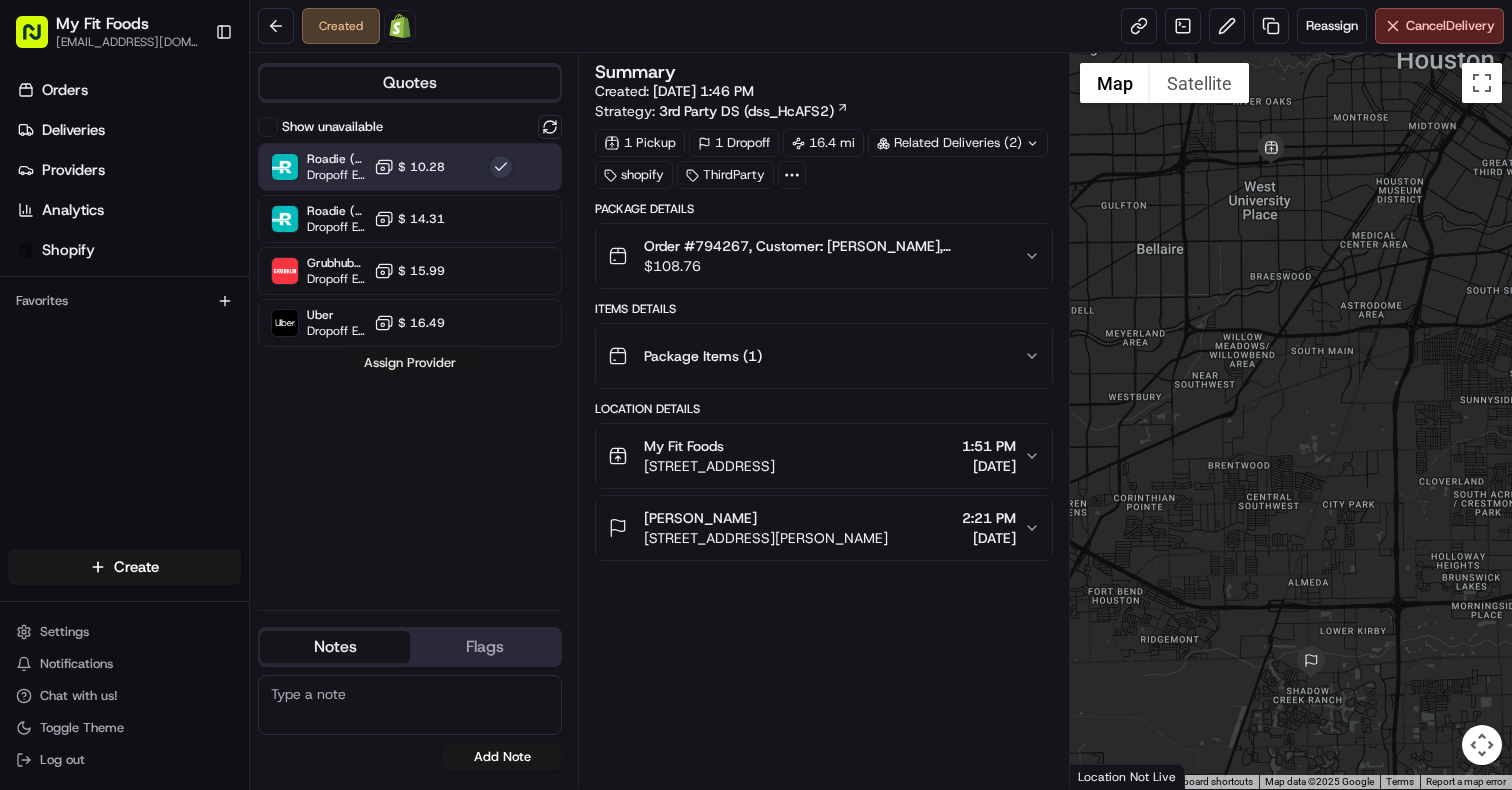 click on "Assign Provider" at bounding box center (410, 363) 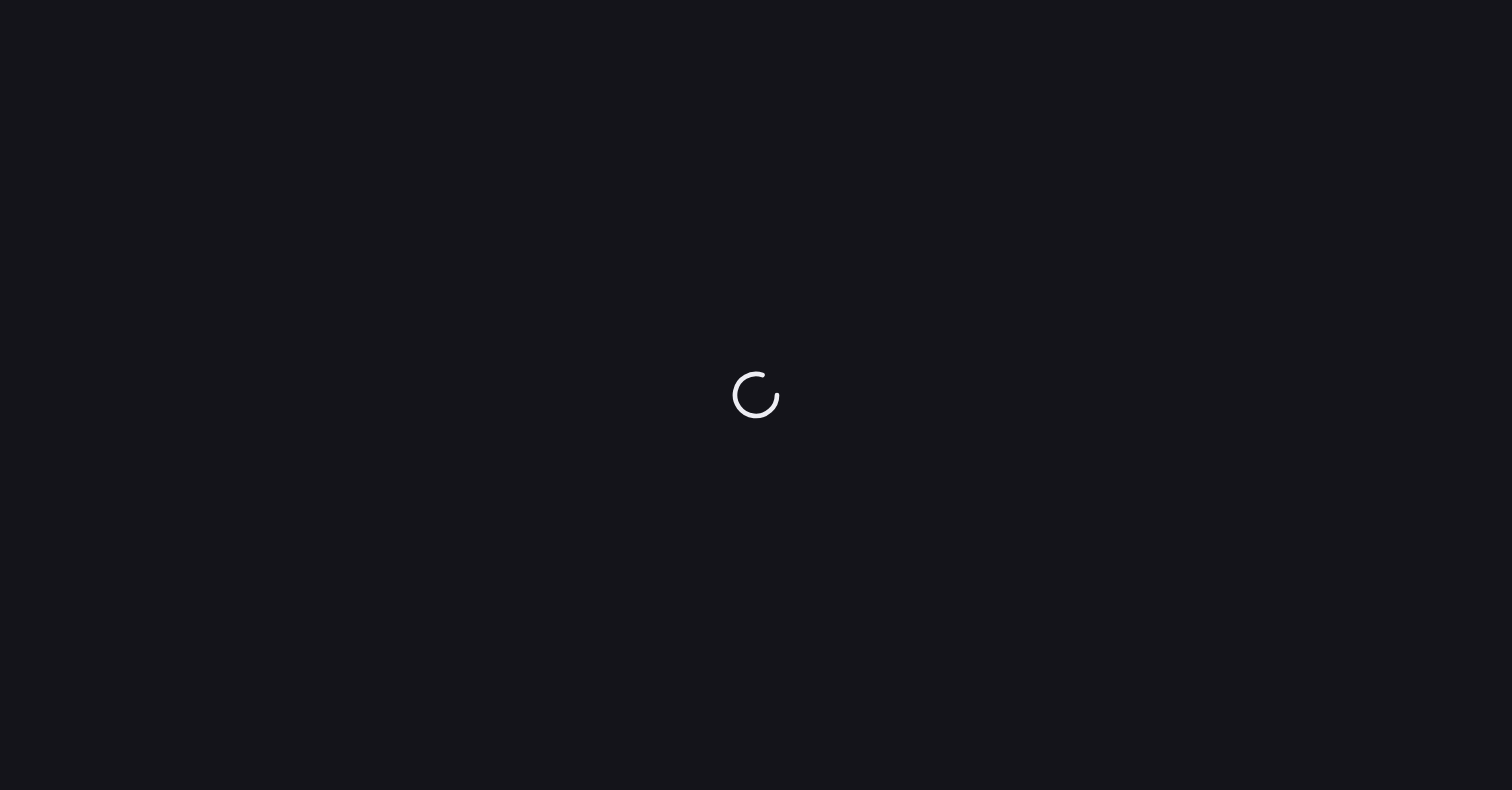 scroll, scrollTop: 0, scrollLeft: 0, axis: both 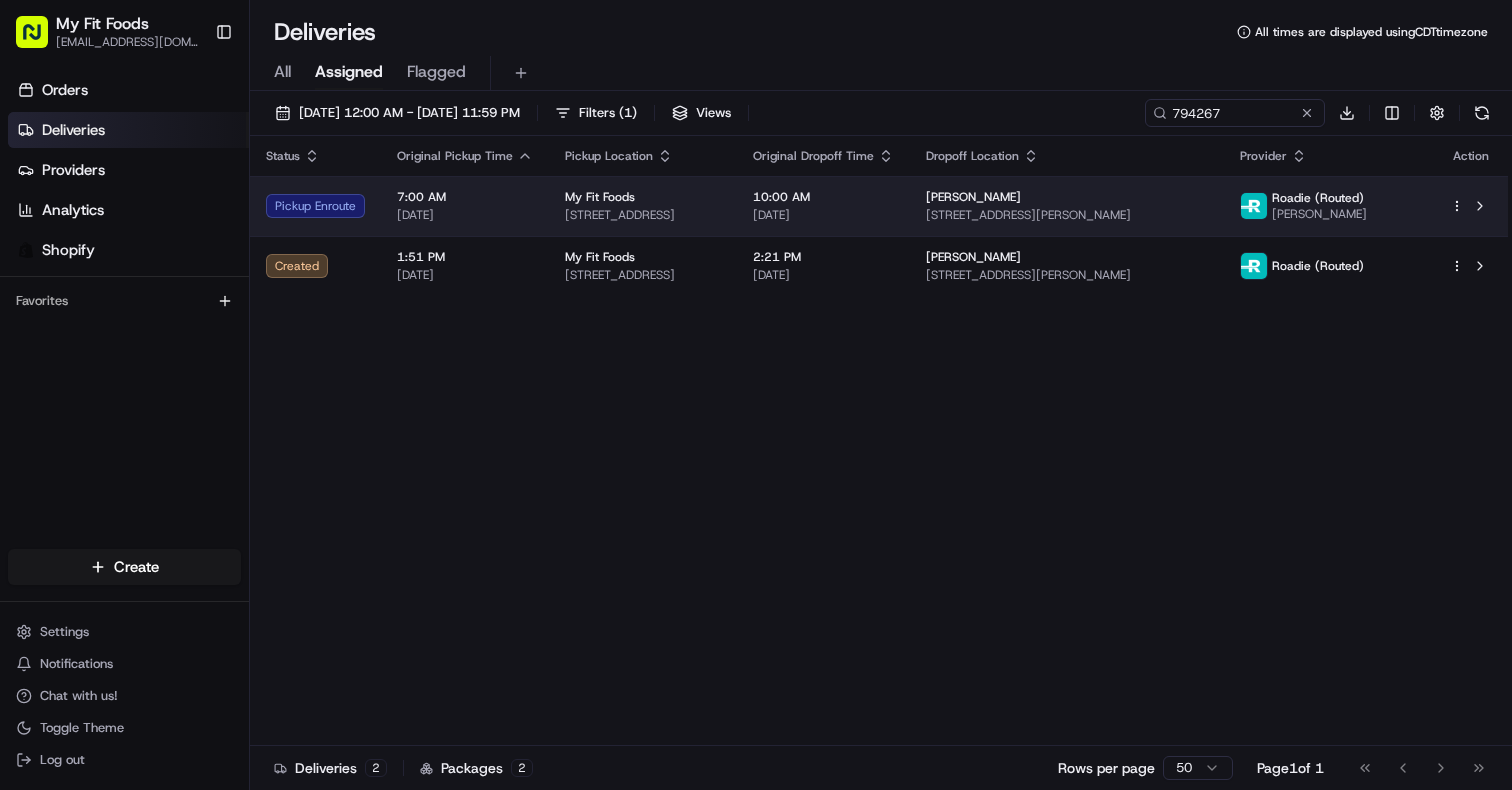 click on "My Fit Foods [EMAIL_ADDRESS][DOMAIN_NAME] Toggle Sidebar Orders Deliveries Providers Analytics Shopify Favorites Main Menu Members & Organization Organization Users Roles Preferences Customization Tracking Orchestration Automations Dispatch Strategy Optimization Strategy Locations Pickup Locations Dropoff Locations Shifts Billing Billing Refund Requests Integrations Notification Triggers Webhooks API Keys Request Logs Create Settings Notifications Chat with us! Toggle Theme Log out Deliveries All times are displayed using  CDT  timezone All Assigned Flagged [DATE] 12:00 AM - [DATE] 11:59 PM Filters ( 1 ) Views 794267 Download Status Original Pickup Time Pickup Location Original Dropoff Time Dropoff Location Provider Action Pickup Enroute 7:00 AM [DATE] My Fit Foods [STREET_ADDRESS] 10:00 AM [DATE] [PERSON_NAME] [STREET_ADDRESS][GEOGRAPHIC_DATA][PERSON_NAME] (Routed) [PERSON_NAME] Created 1:51 PM [DATE] My Fit Foods [STREET_ADDRESS]" at bounding box center (756, 395) 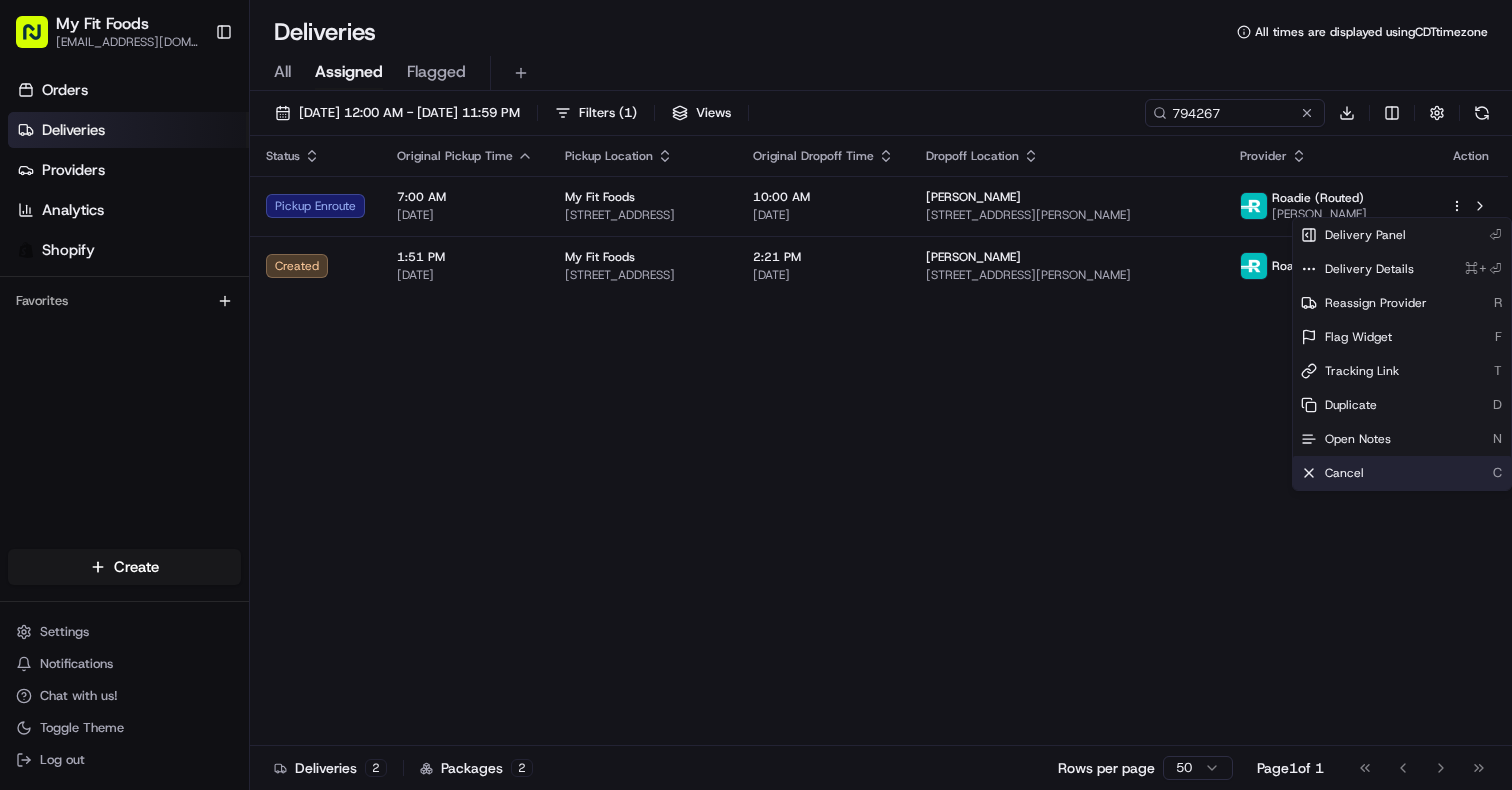 click on "Cancel" at bounding box center (1344, 473) 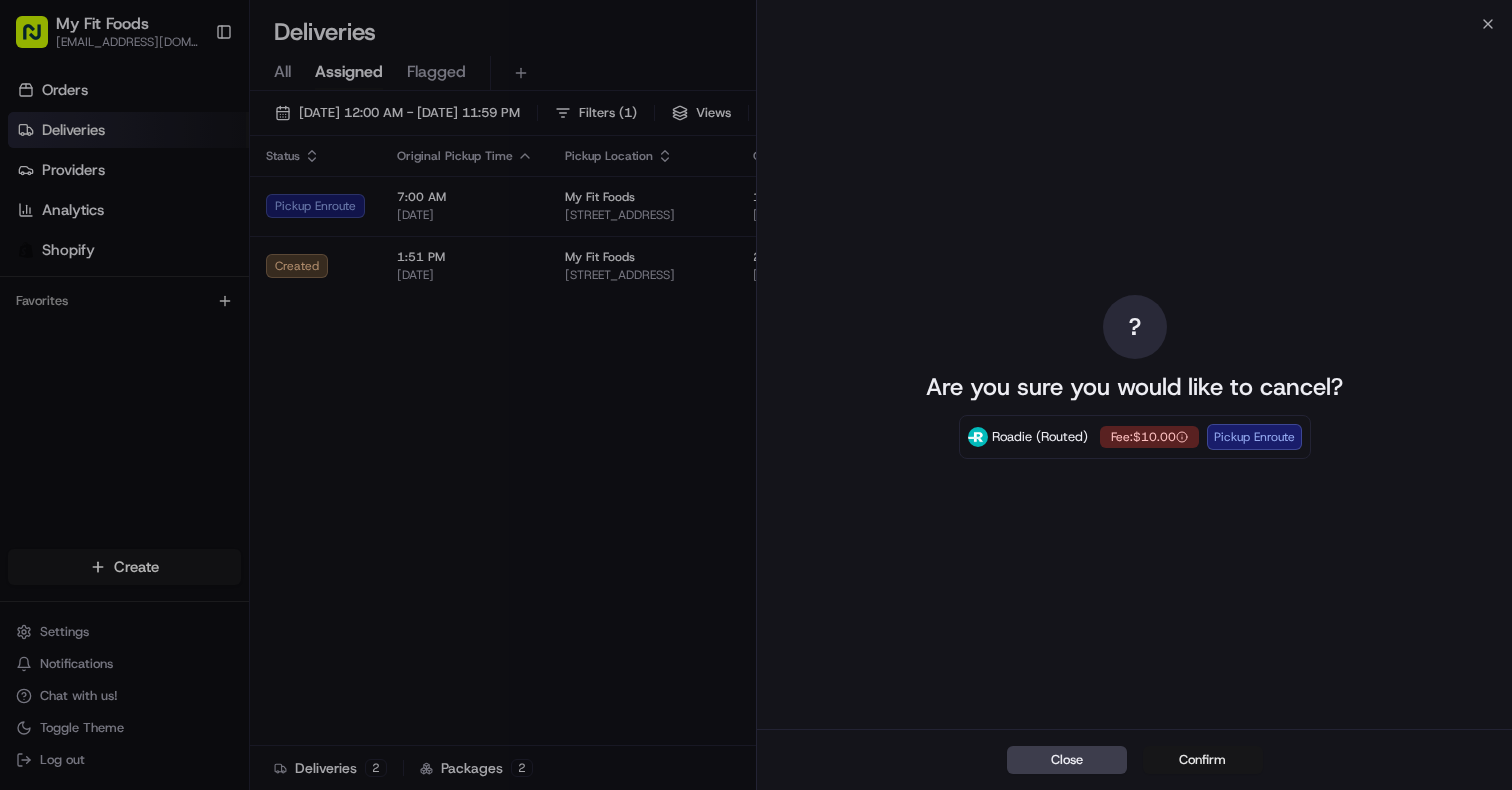 click on "Confirm" at bounding box center [1203, 760] 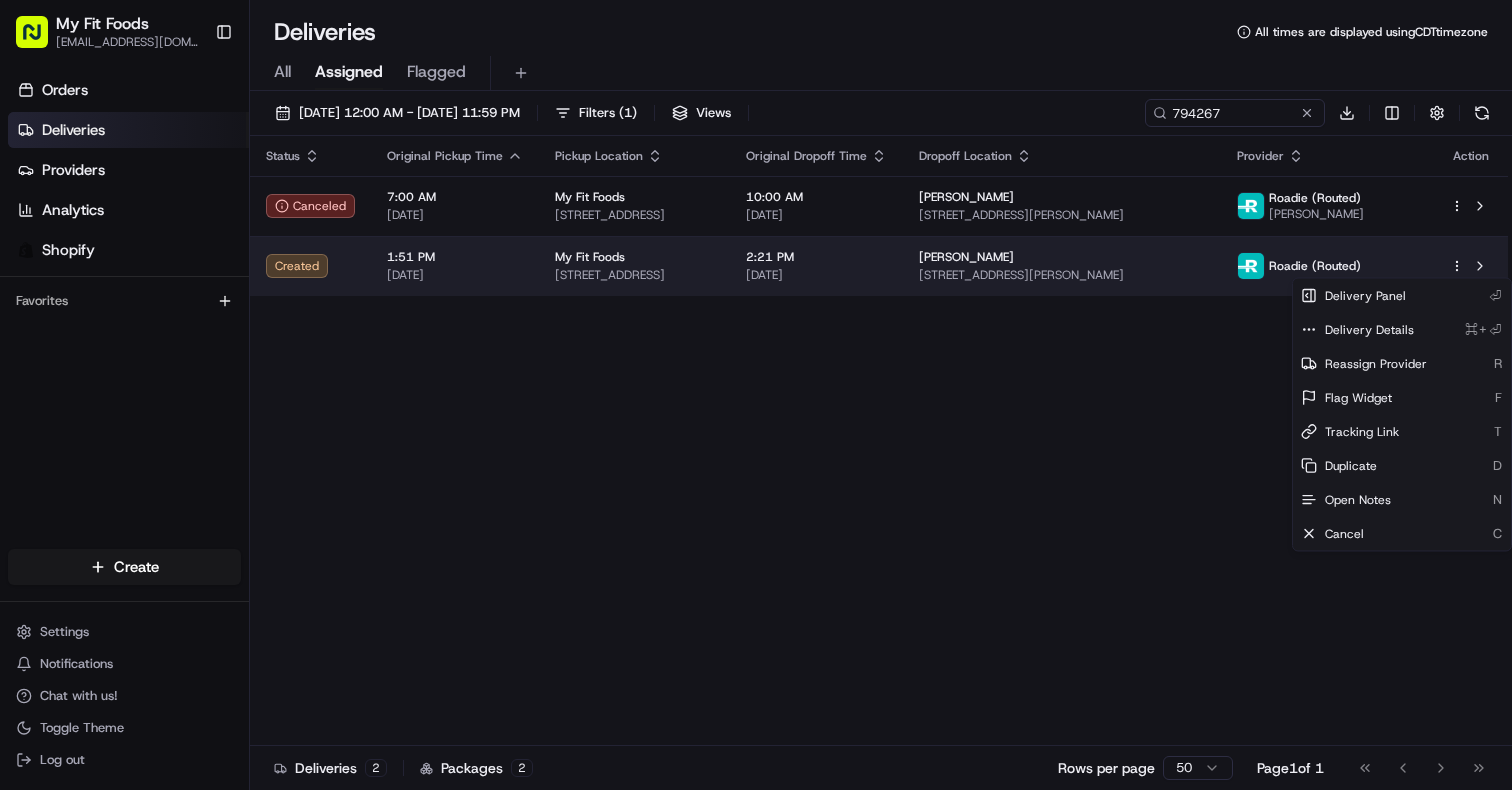 click on "My Fit Foods support@myfitfoods.com Toggle Sidebar Orders Deliveries Providers Analytics Shopify Favorites Main Menu Members & Organization Organization Users Roles Preferences Customization Tracking Orchestration Automations Dispatch Strategy Optimization Strategy Locations Pickup Locations Dropoff Locations Shifts Billing Billing Refund Requests Integrations Notification Triggers Webhooks API Keys Request Logs Create Settings Notifications Chat with us! Toggle Theme Log out Deliveries All times are displayed using  CDT  timezone All Assigned Flagged 07/01/2025 12:00 AM - 07/31/2025 11:59 PM Filters ( 1 ) Views 794267 Download Status Original Pickup Time Pickup Location Original Dropoff Time Dropoff Location Provider Action Canceled 7:00 AM 07/16/2025 My Fit Foods 3239 Southwest Fwy, Houston, TX 77027, USA 10:00 AM 07/16/2025 Anna Jones 2101 Kingsley Dr, Pearland, TX 77584, USA Roadie (Routed) Abigail S. Created 1:51 PM 07/16/2025 My Fit Foods 3239 Southwest Fwy, Houston, TX 77027, USA 2 2 50" at bounding box center (756, 395) 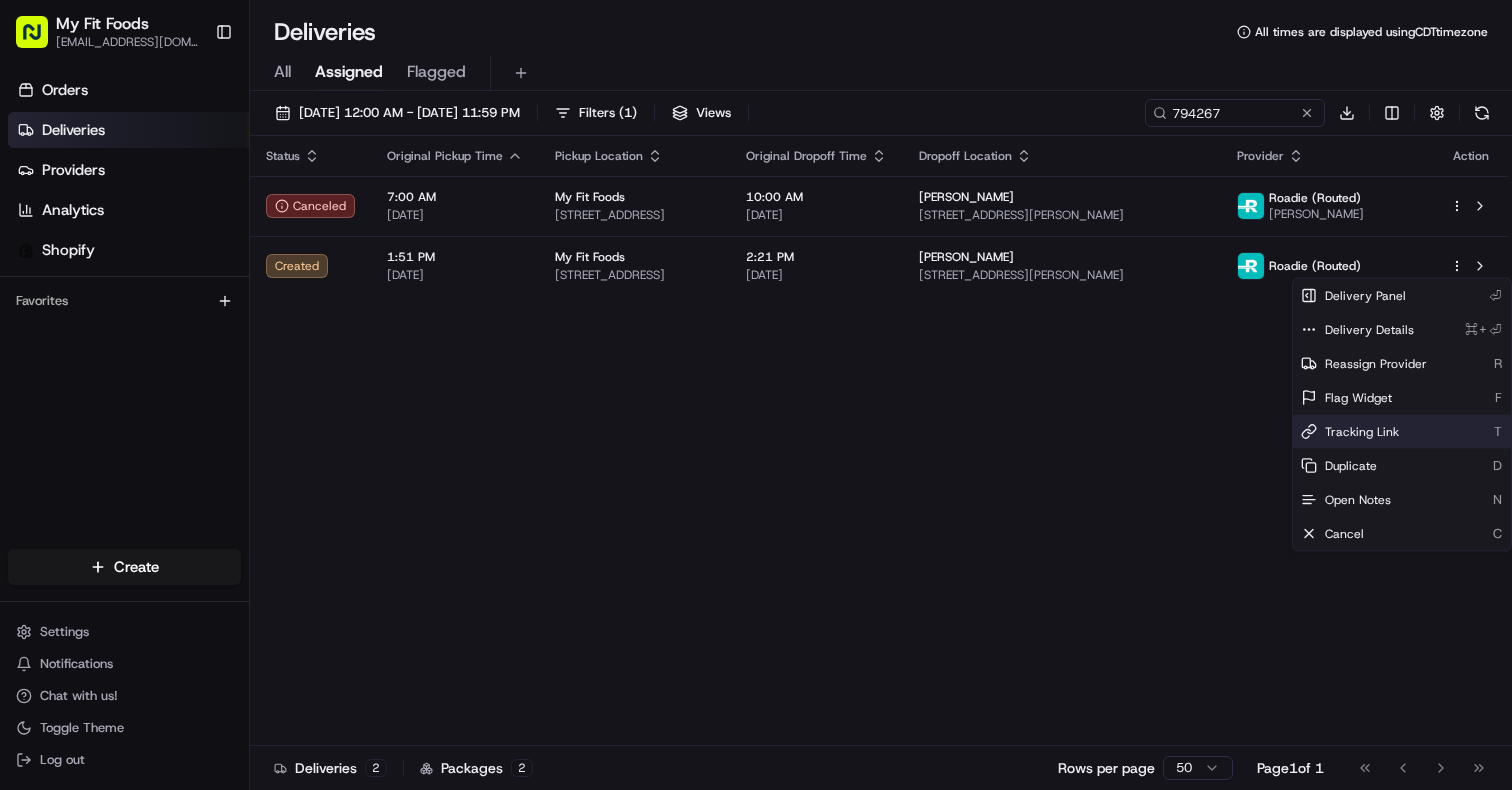 click 